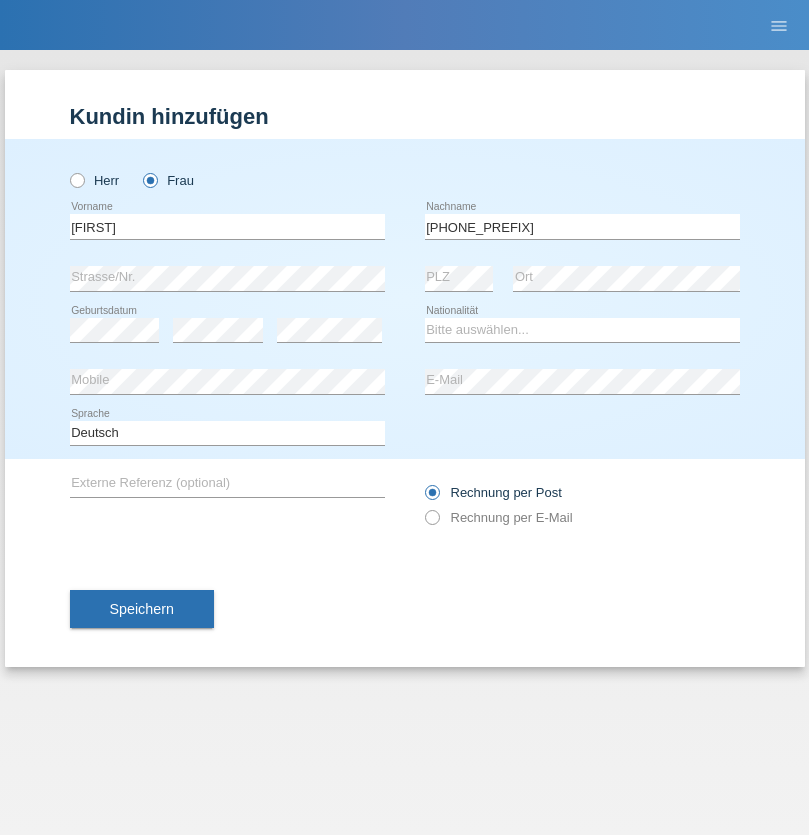 scroll, scrollTop: 0, scrollLeft: 0, axis: both 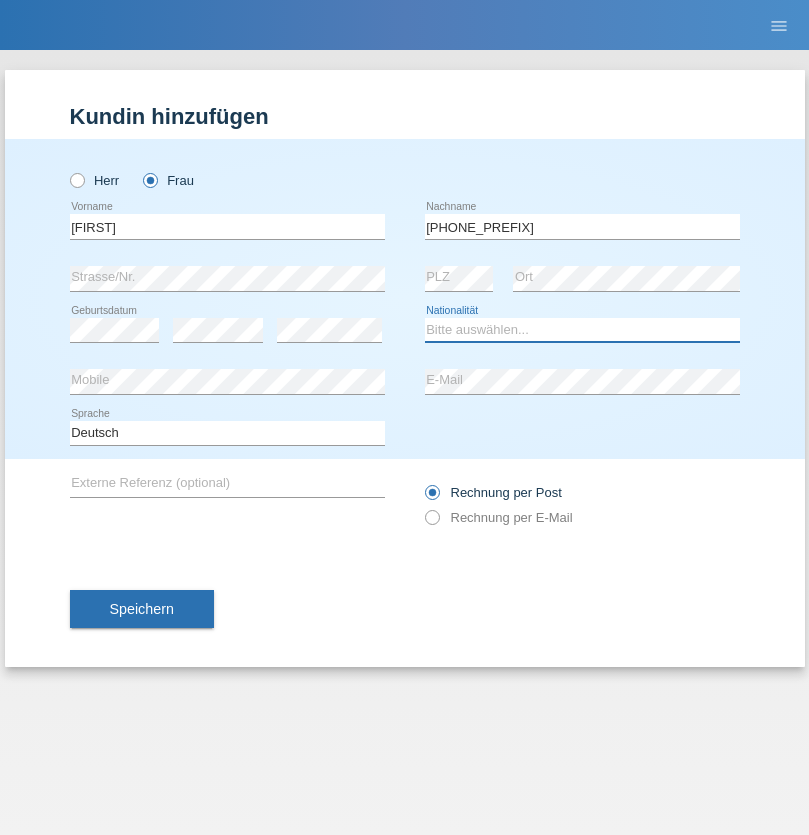 select on "RO" 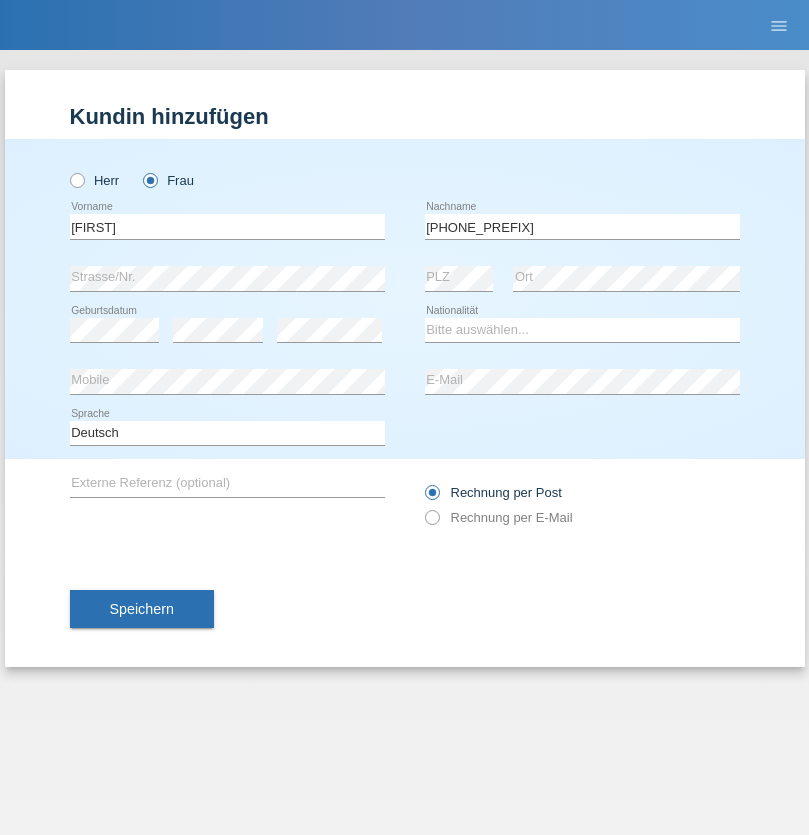 select on "C" 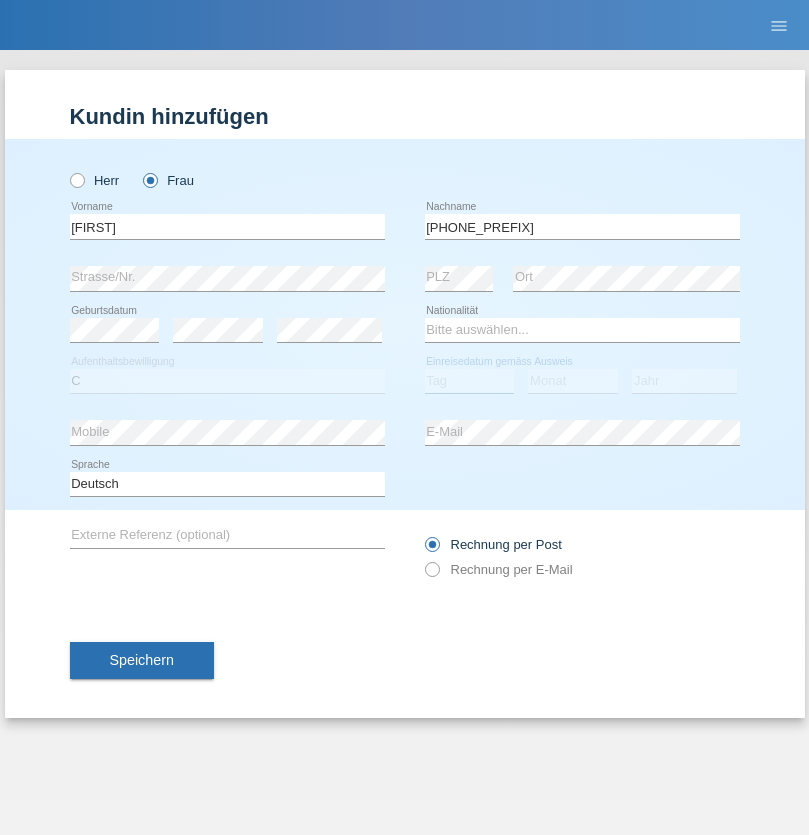 select on "06" 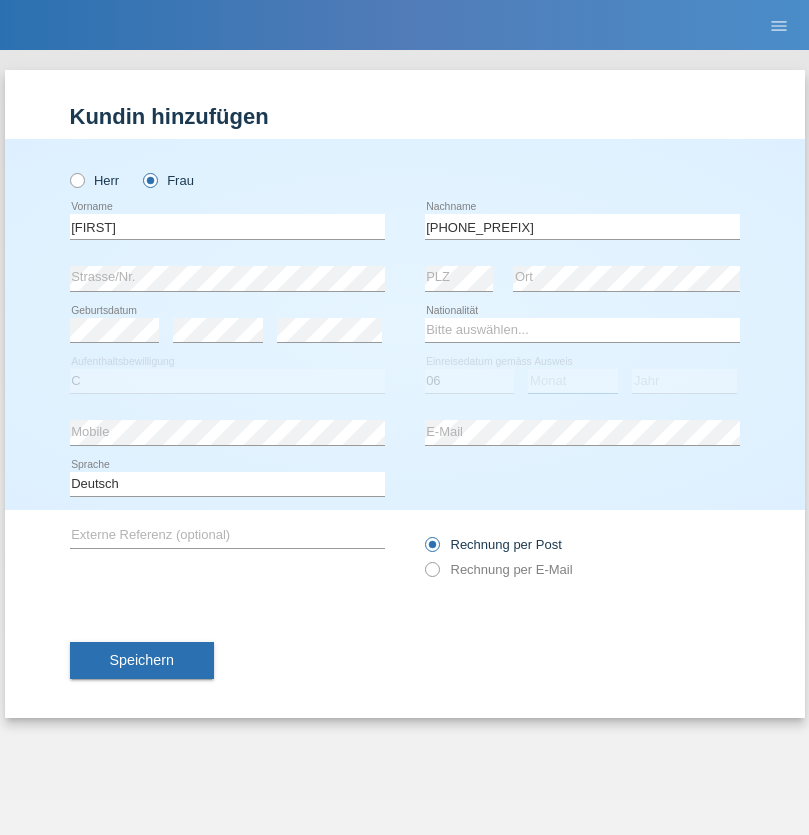select on "08" 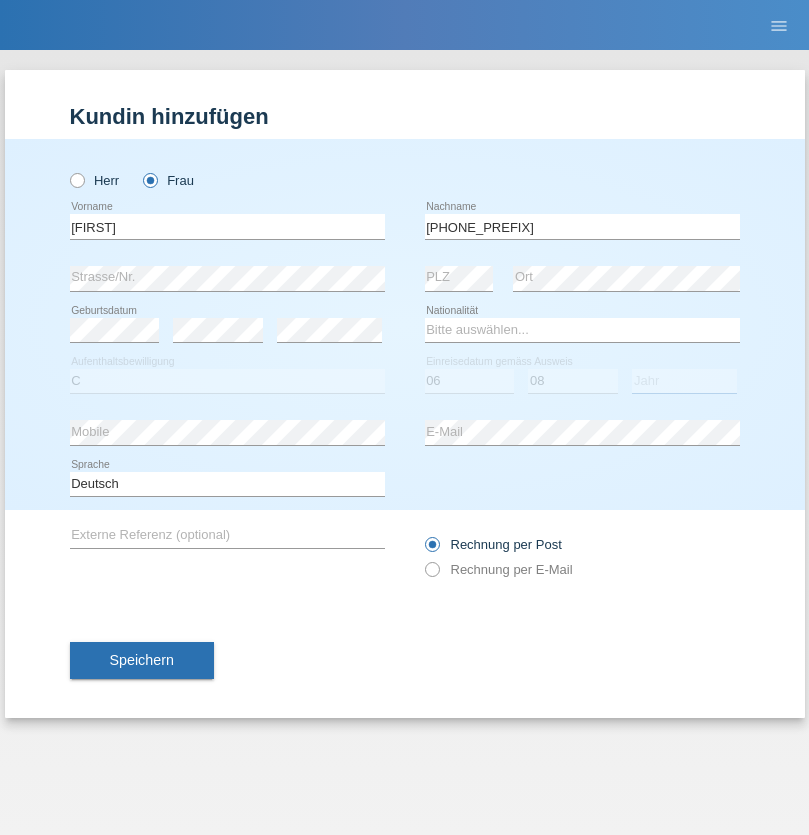select on "2014" 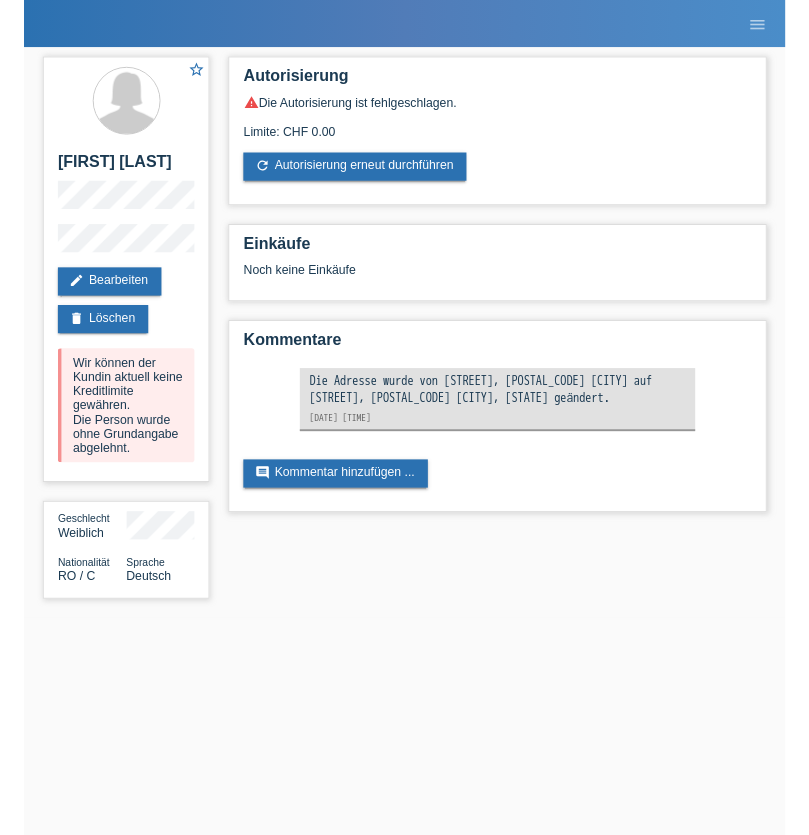 scroll, scrollTop: 0, scrollLeft: 0, axis: both 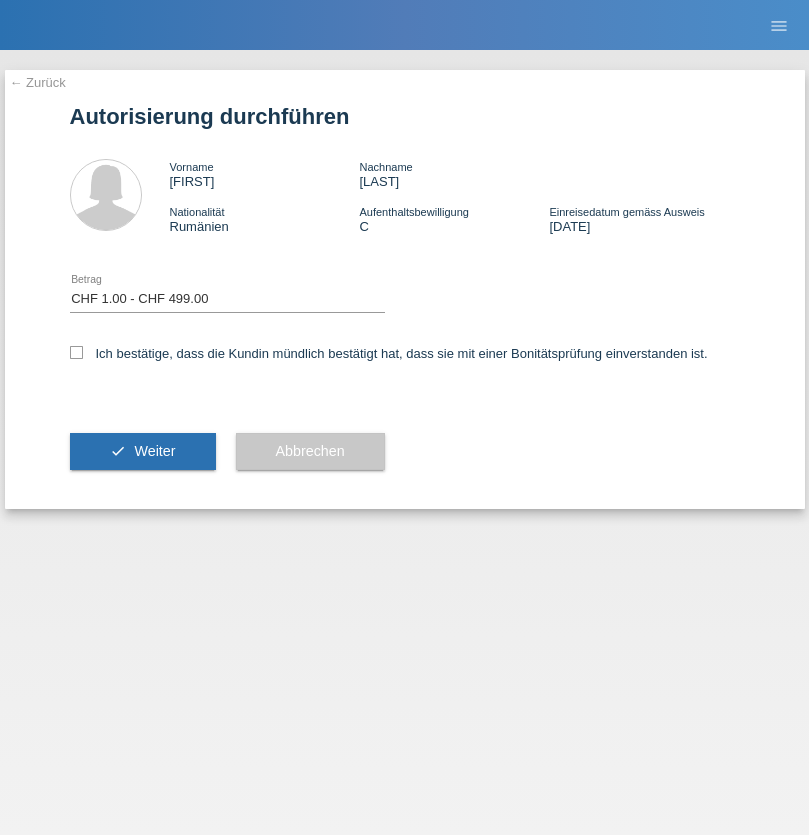 select on "1" 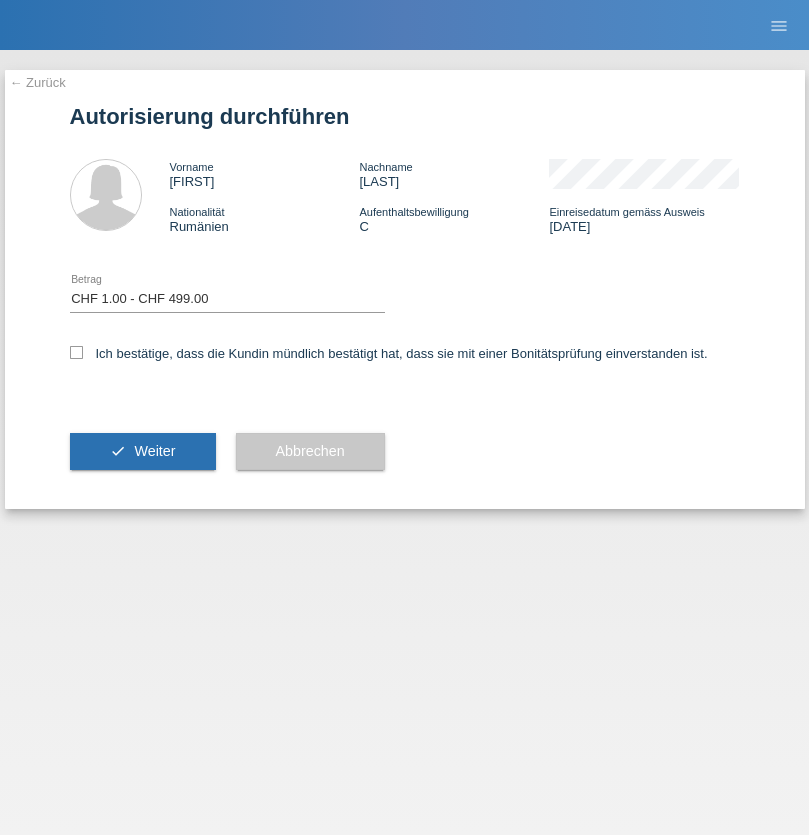 scroll, scrollTop: 0, scrollLeft: 0, axis: both 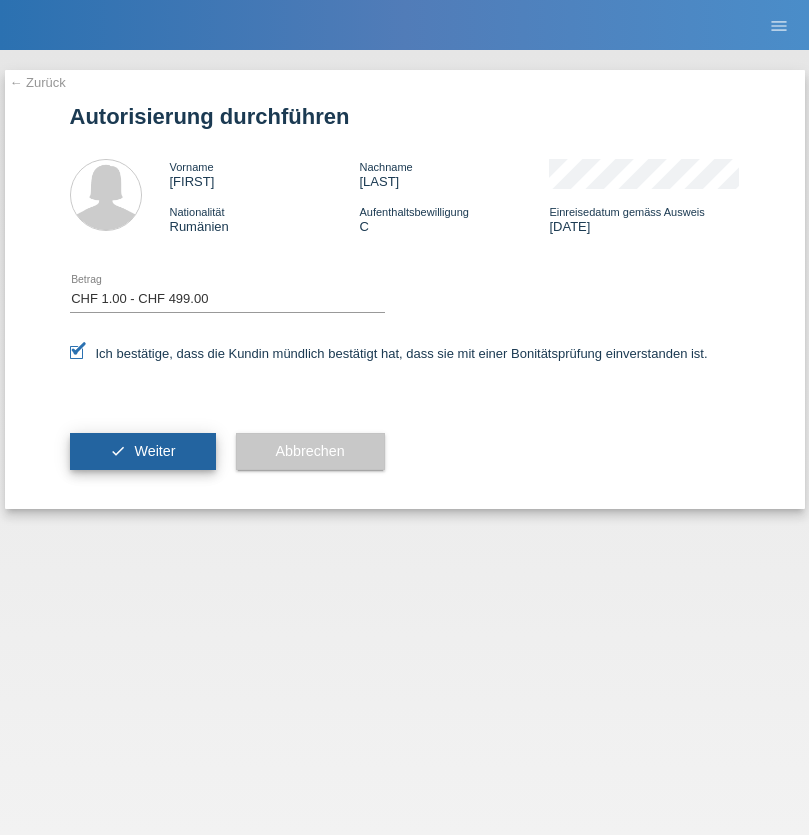 click on "Weiter" at bounding box center [154, 451] 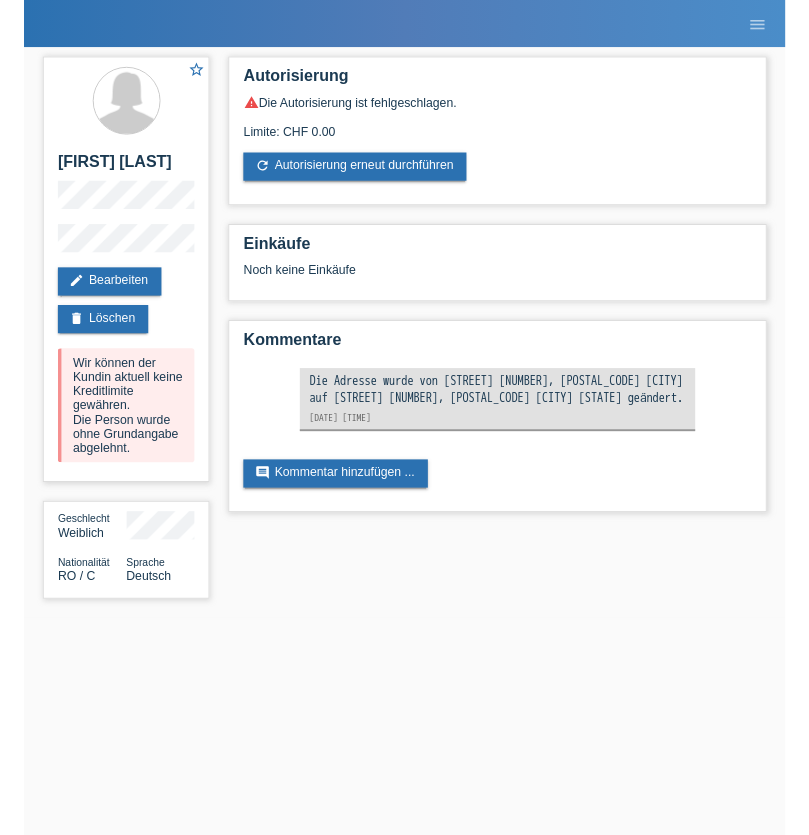 scroll, scrollTop: 0, scrollLeft: 0, axis: both 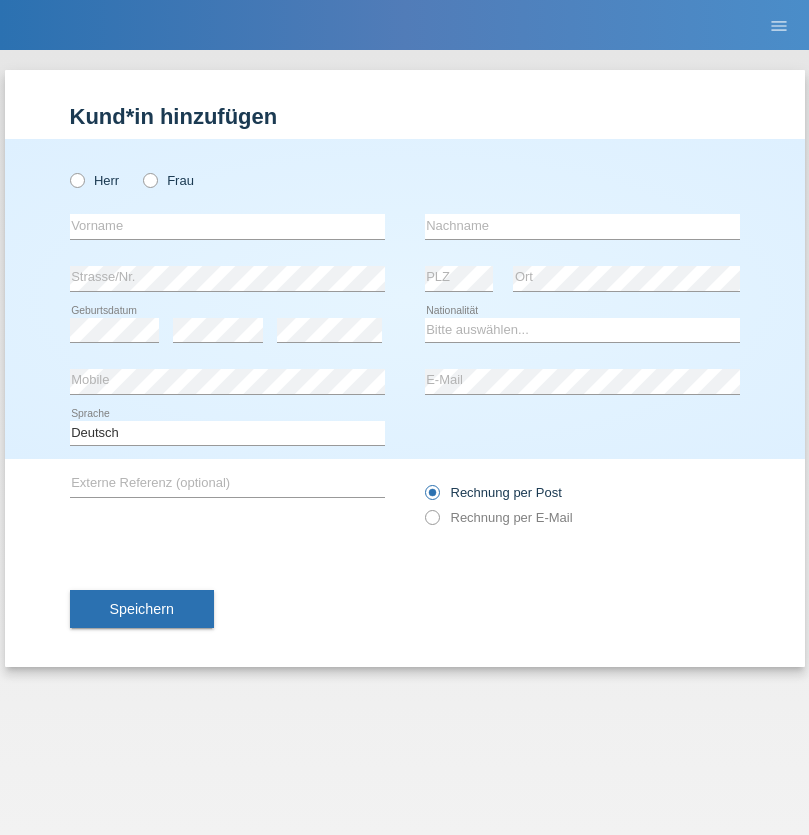radio on "true" 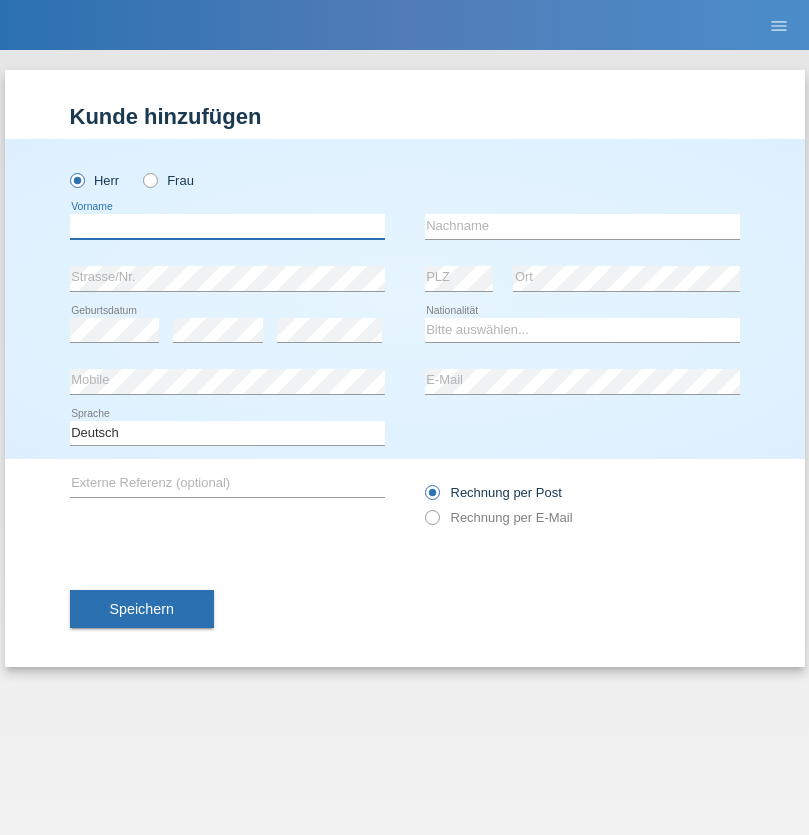 click at bounding box center [227, 226] 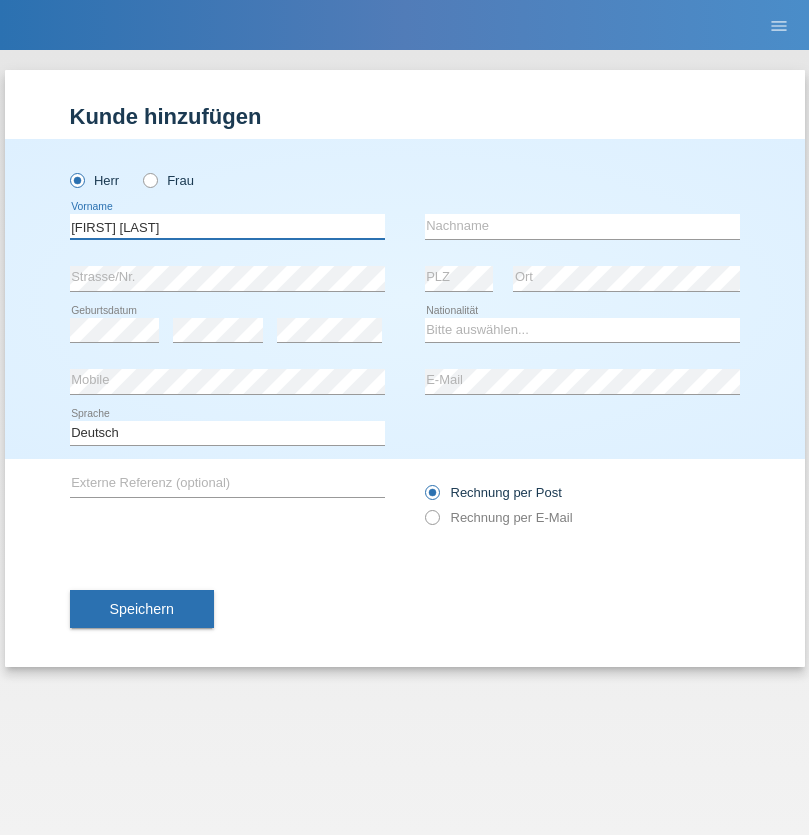 type on "[FIRST] [LAST]" 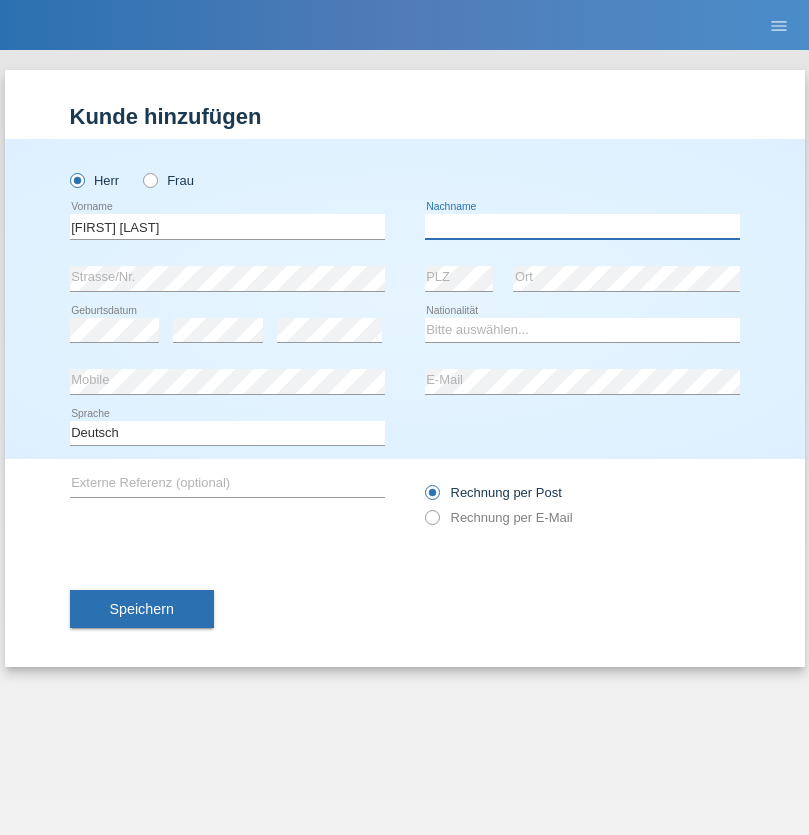 click at bounding box center [582, 226] 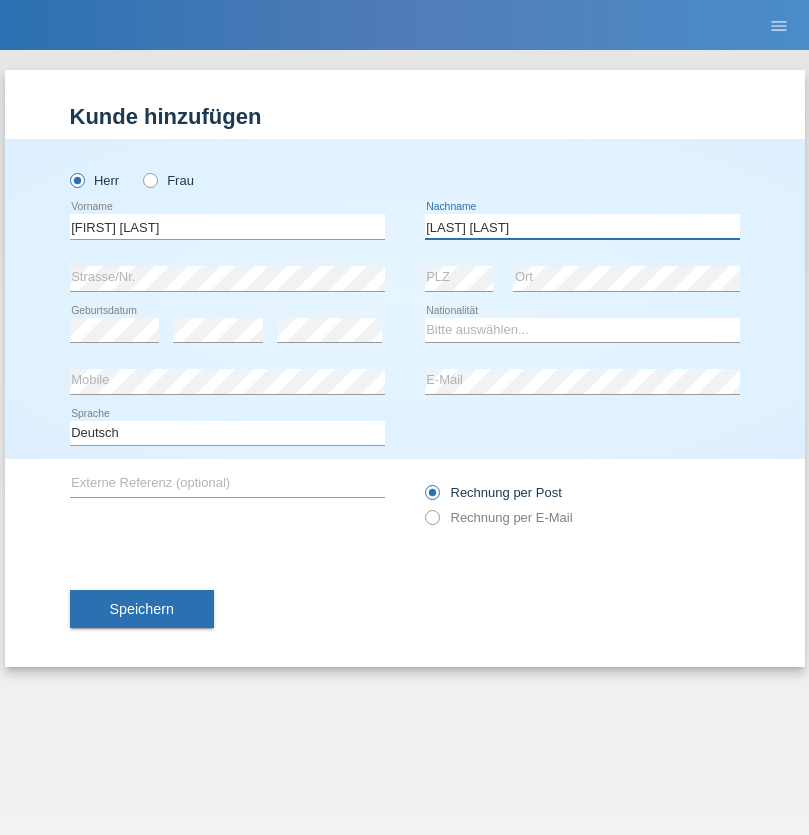 type on "[FIRST] [LAST]" 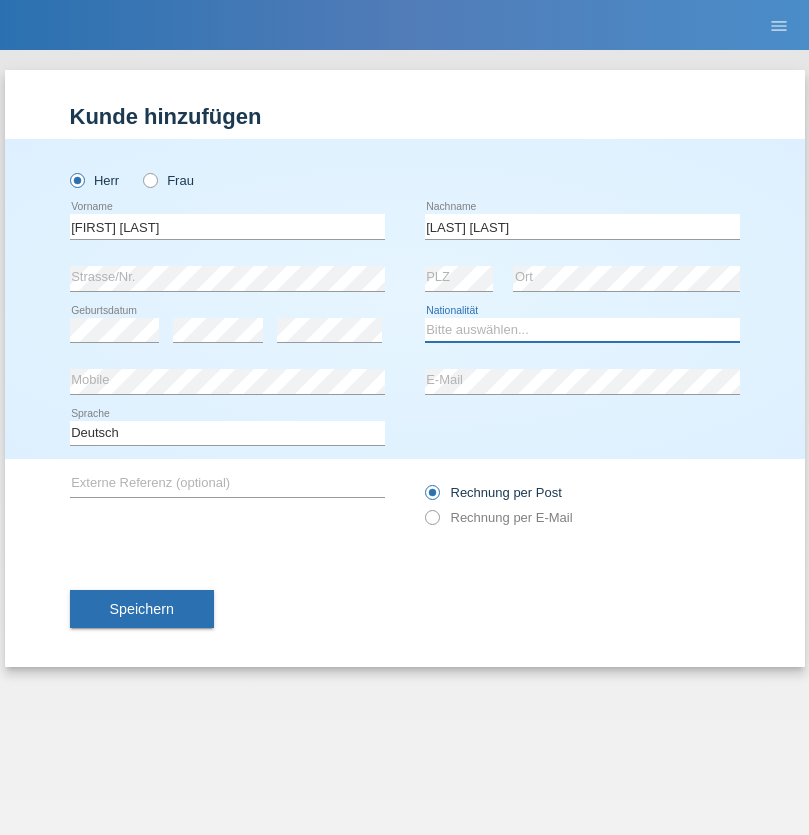 select on "AO" 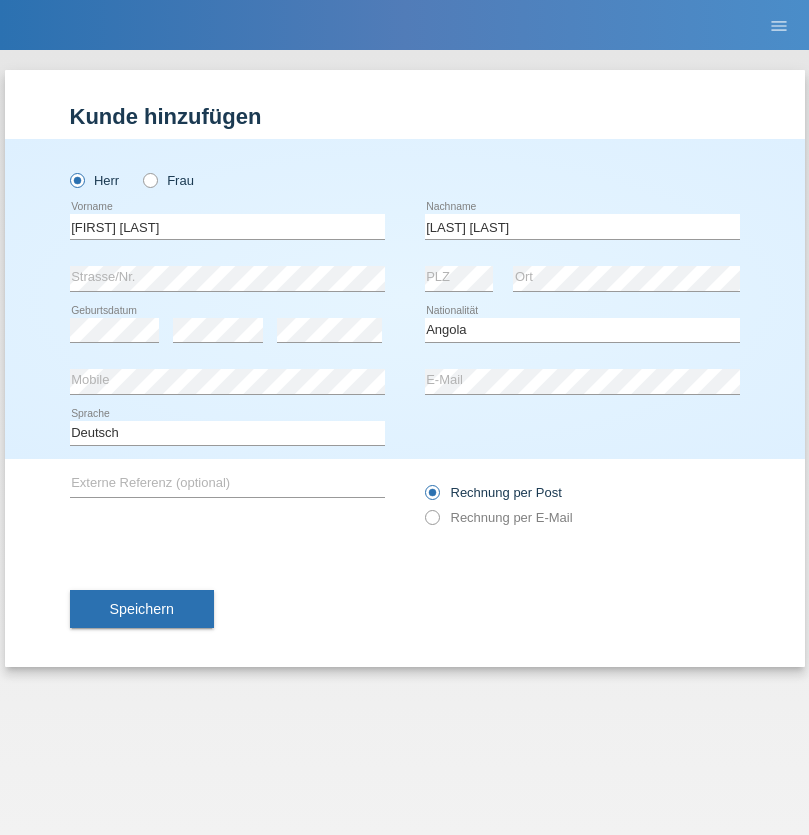 select on "C" 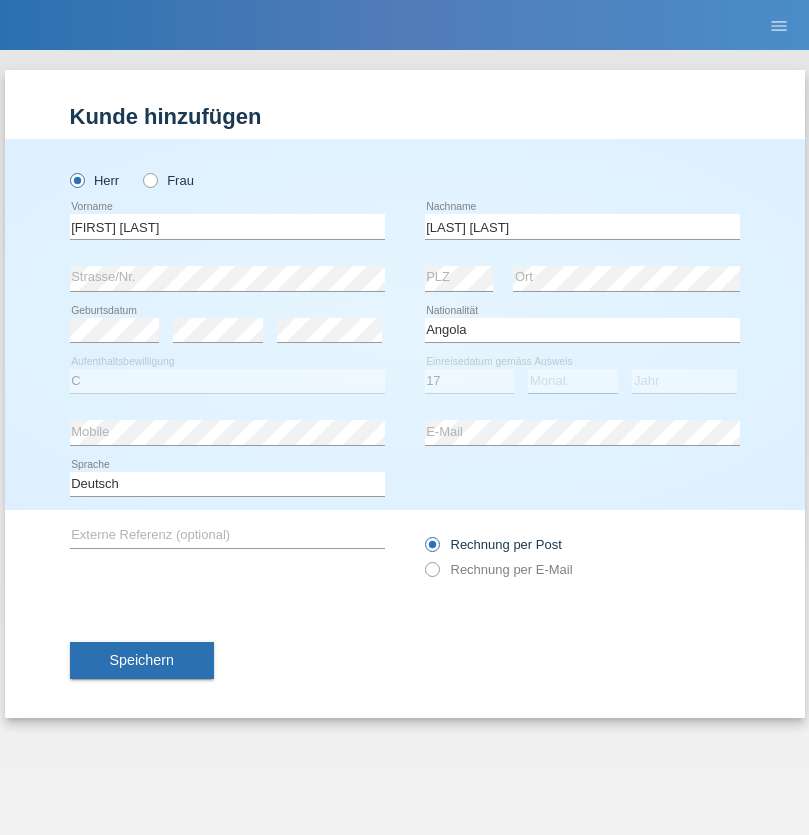 select on "10" 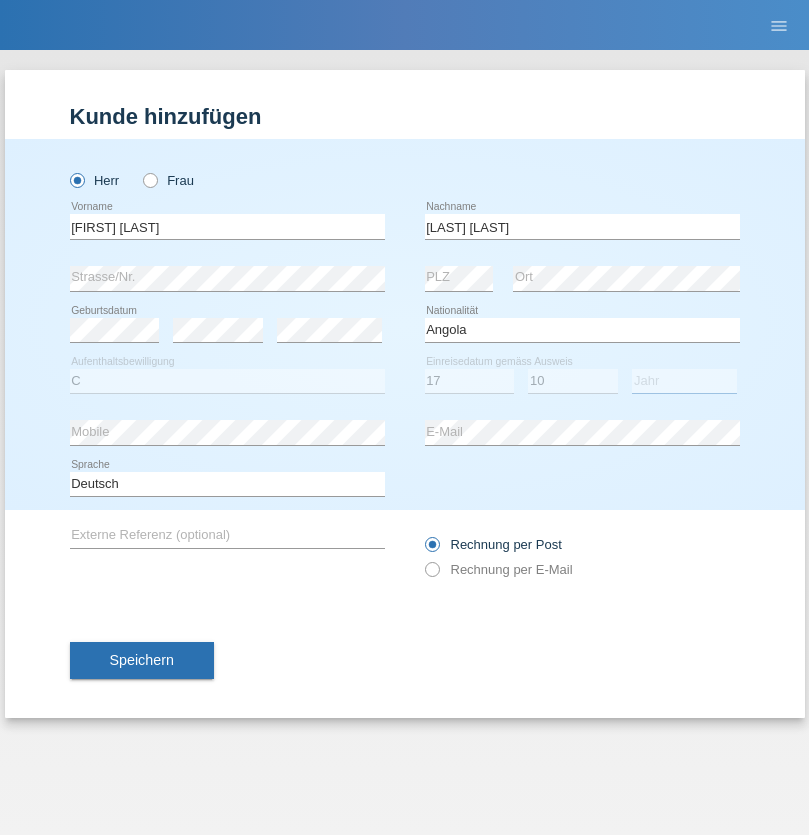 select on "2021" 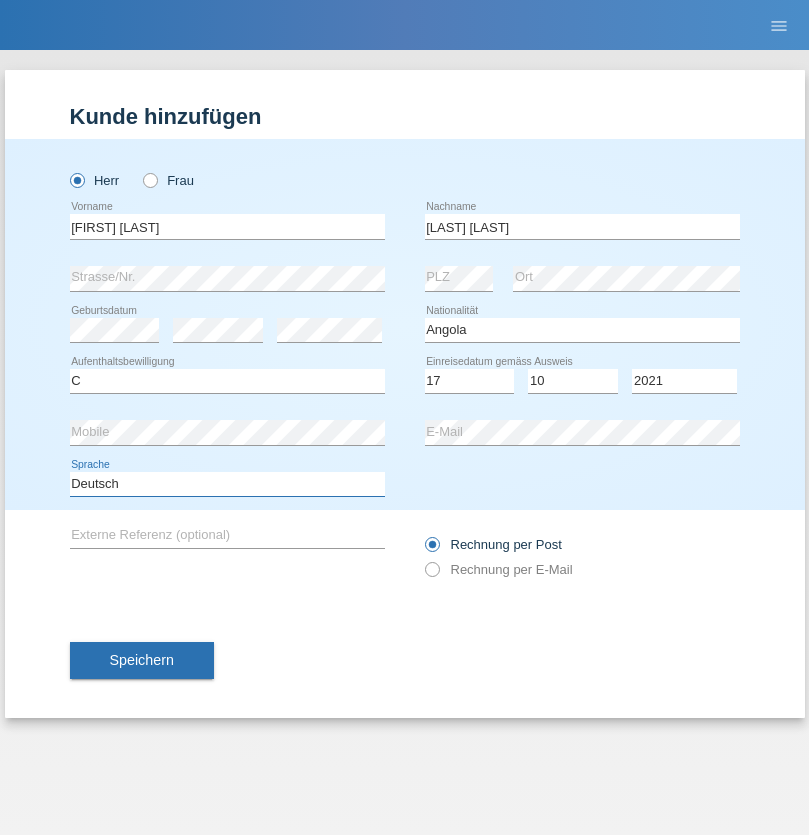select on "en" 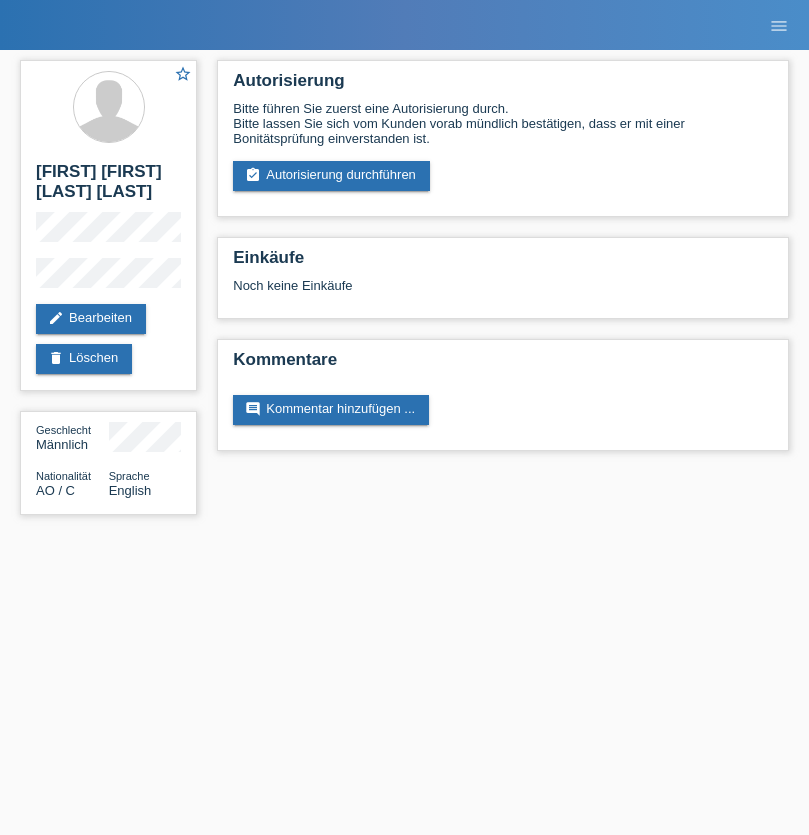 scroll, scrollTop: 0, scrollLeft: 0, axis: both 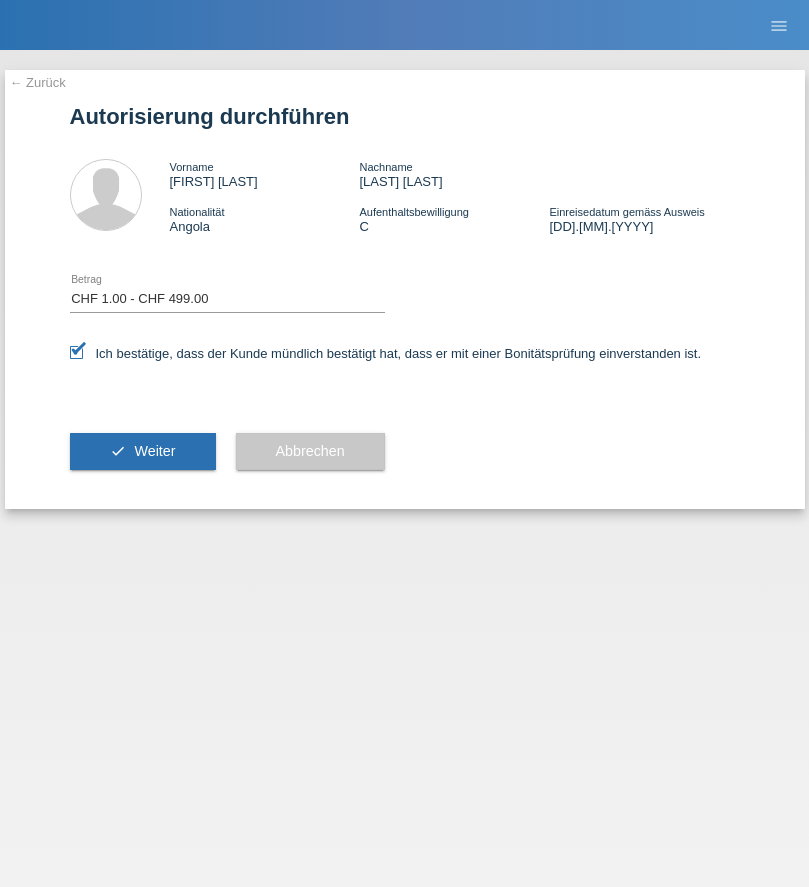 select on "1" 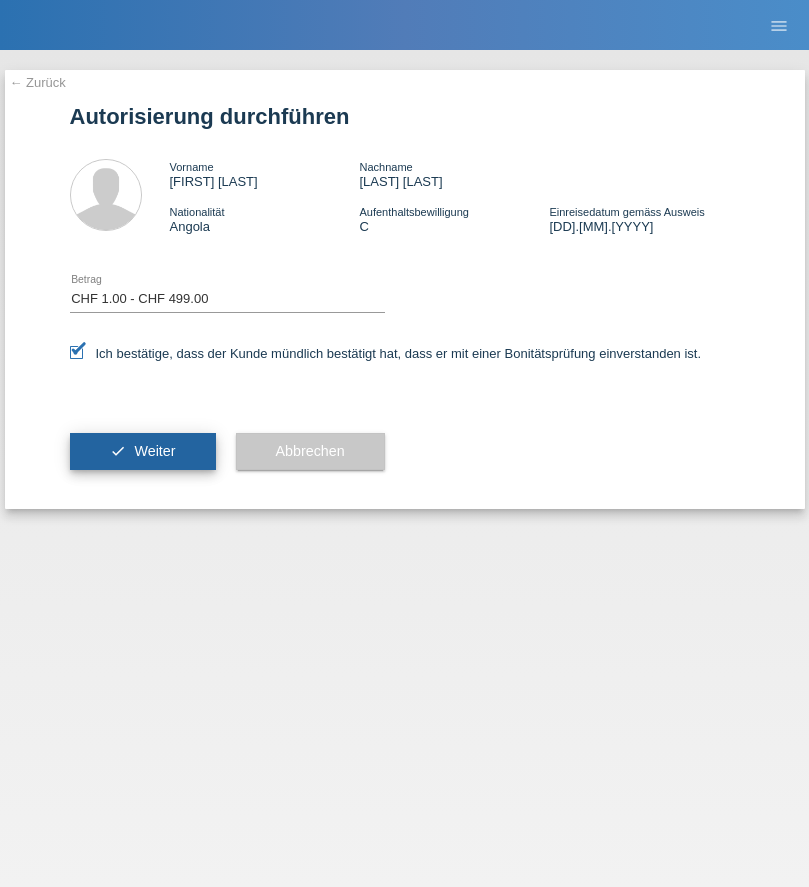 click on "Weiter" at bounding box center (154, 451) 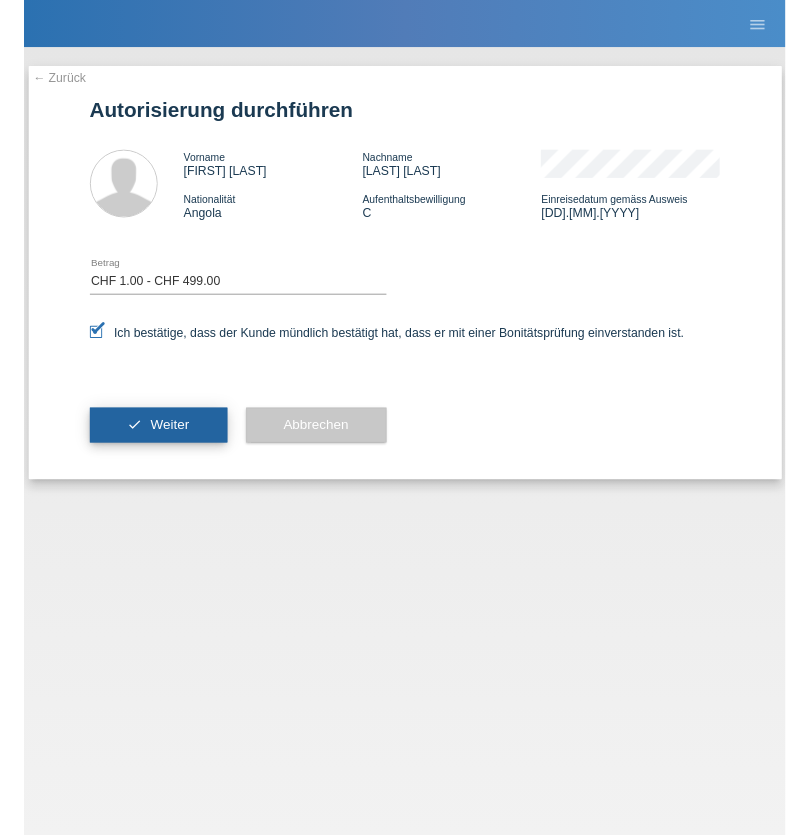 scroll, scrollTop: 0, scrollLeft: 0, axis: both 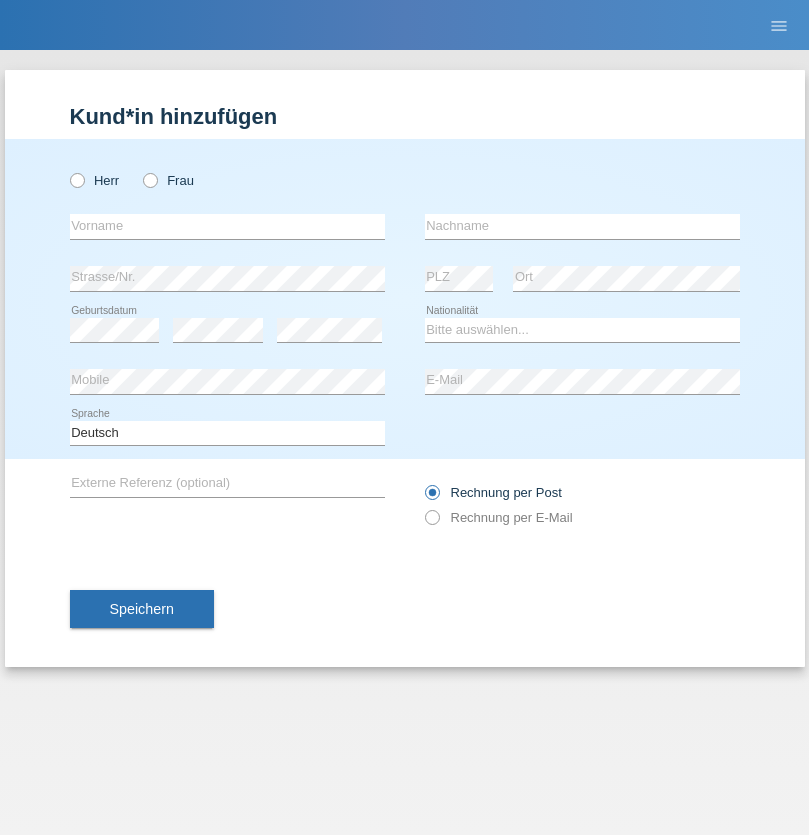 radio on "true" 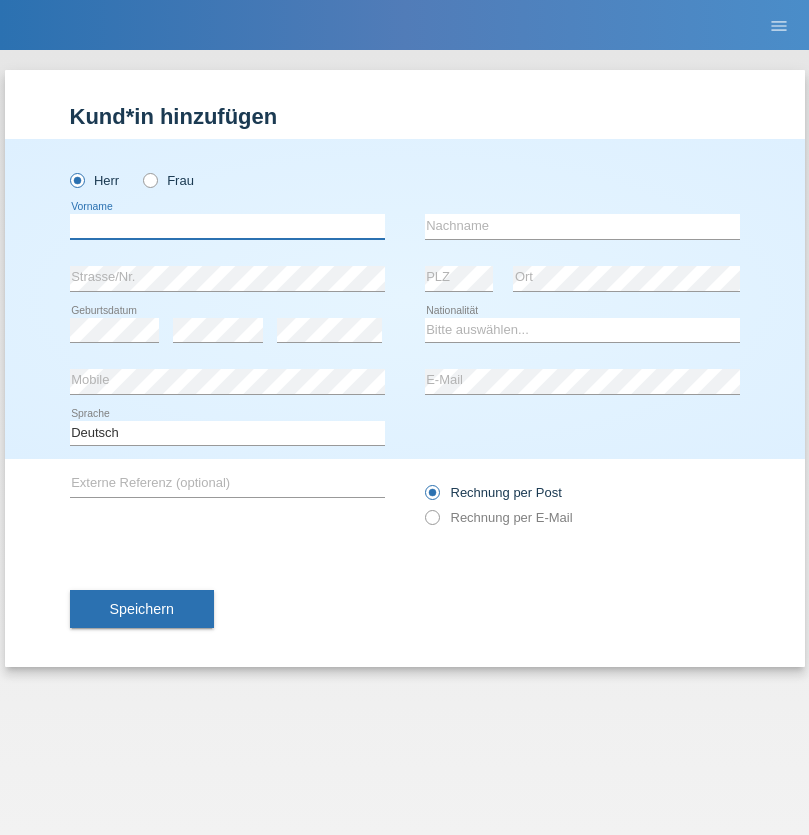 click at bounding box center [227, 226] 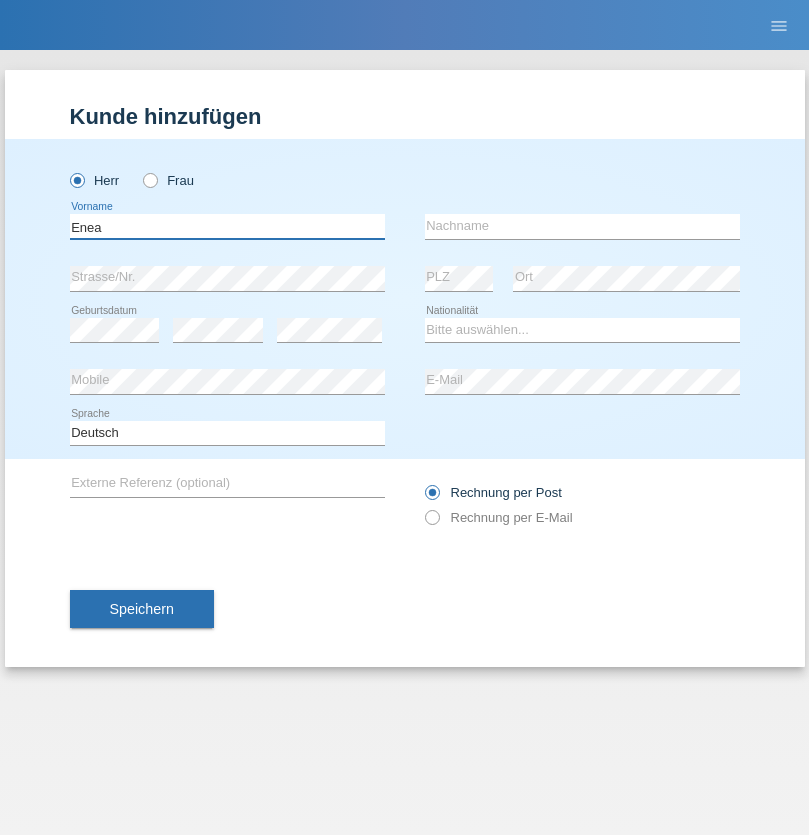 type on "Enea" 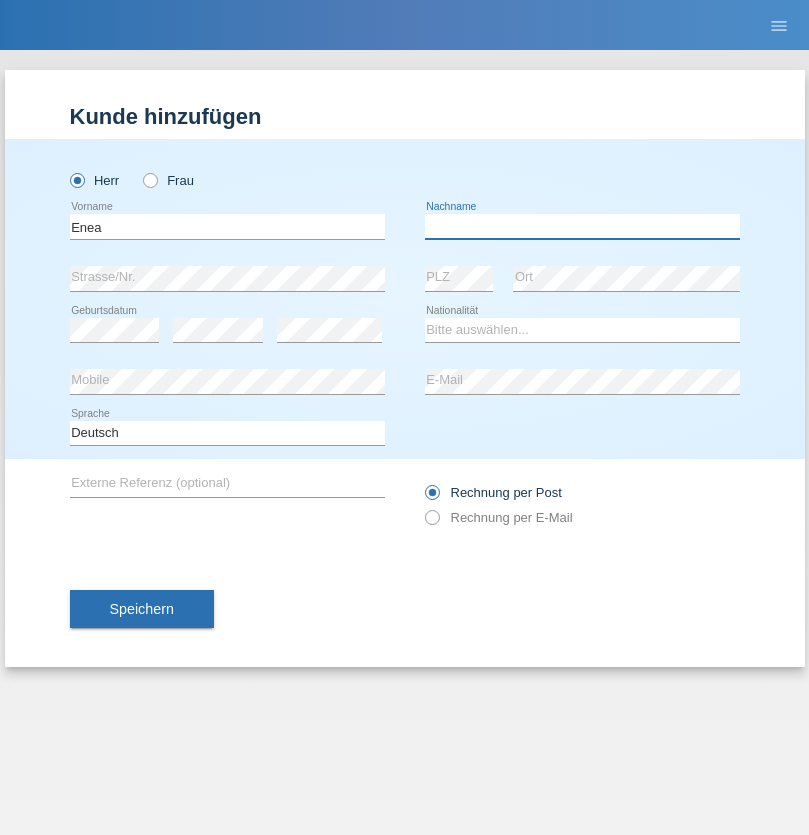 click at bounding box center (582, 226) 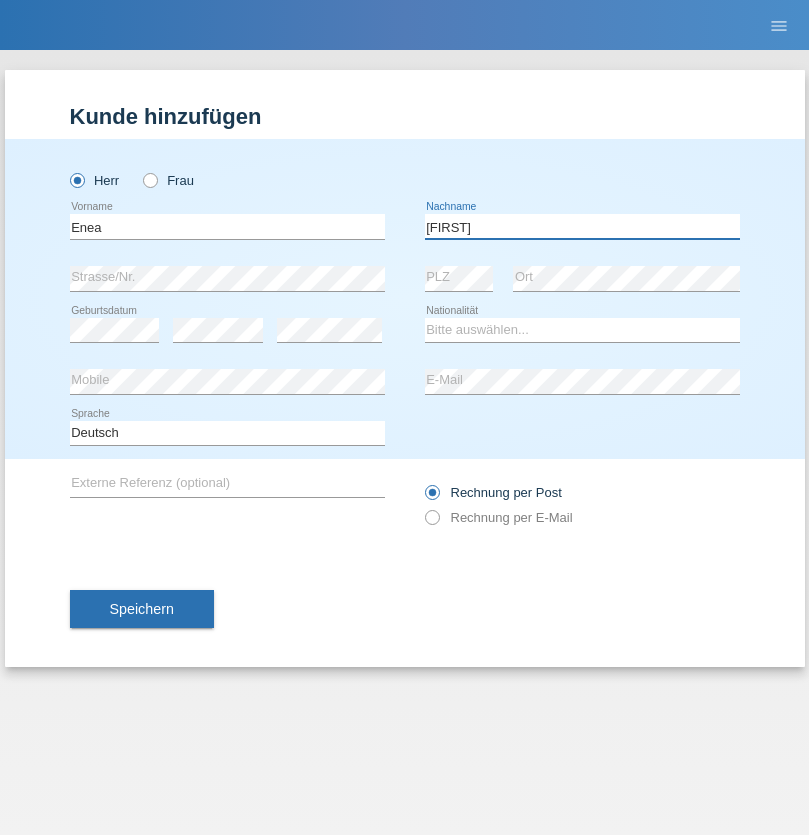 type on "Andrei" 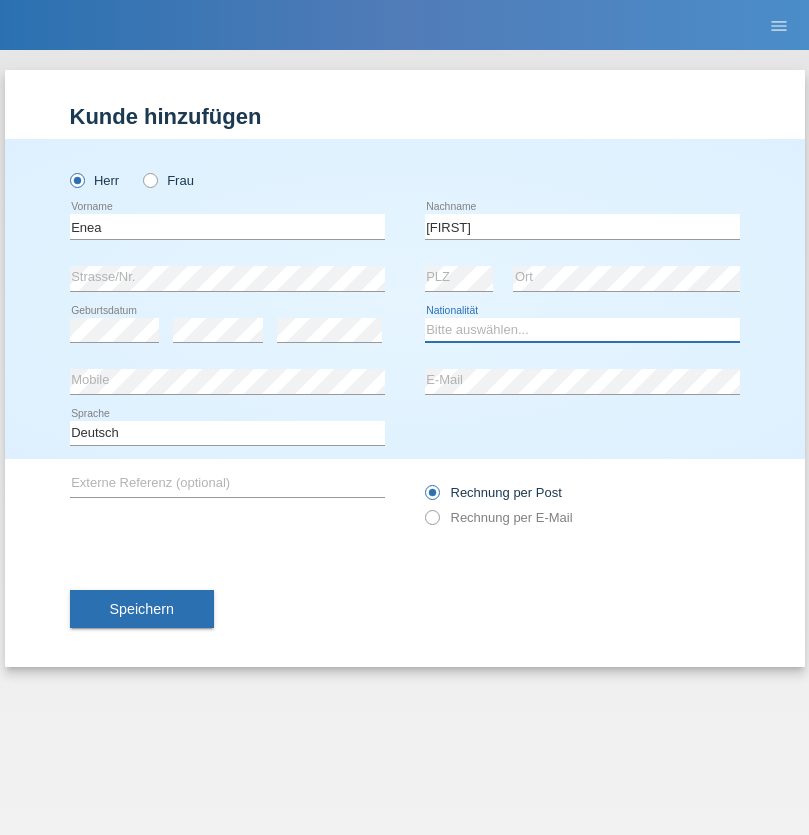 select on "OM" 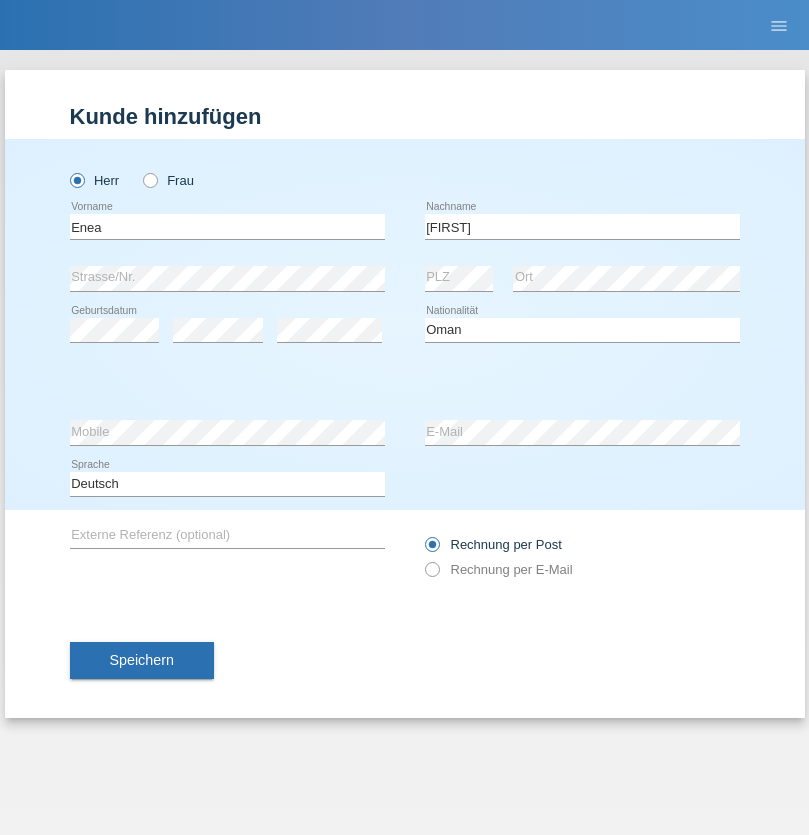 select on "C" 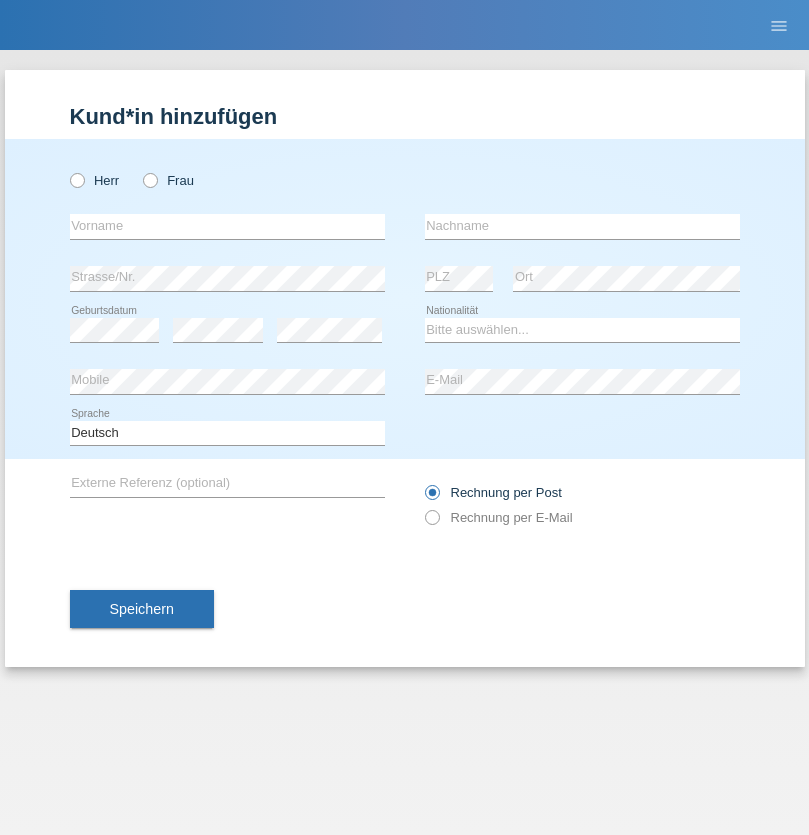 scroll, scrollTop: 0, scrollLeft: 0, axis: both 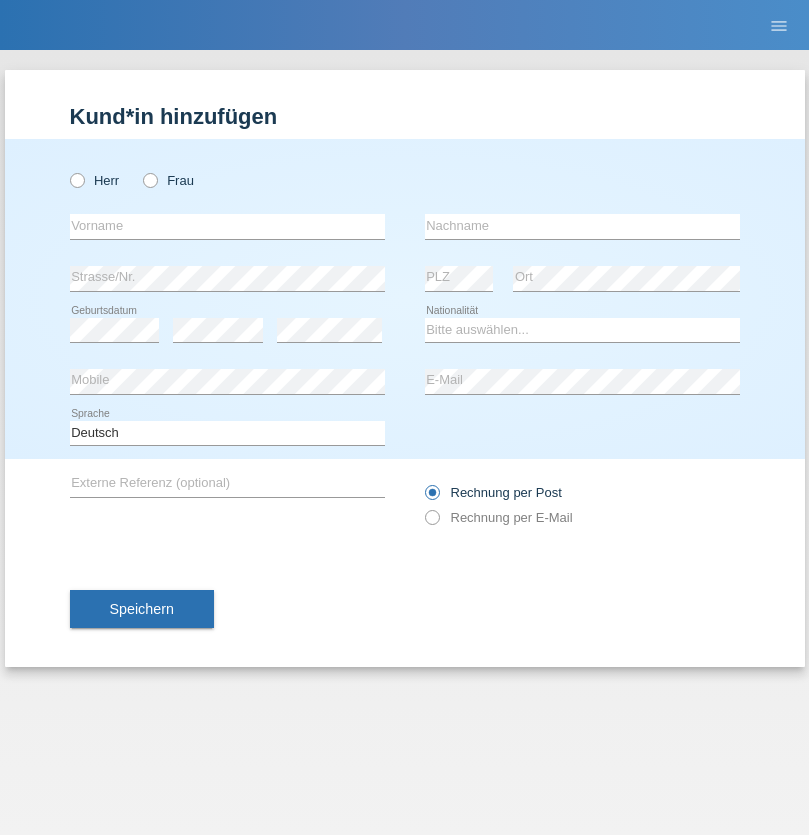 radio on "true" 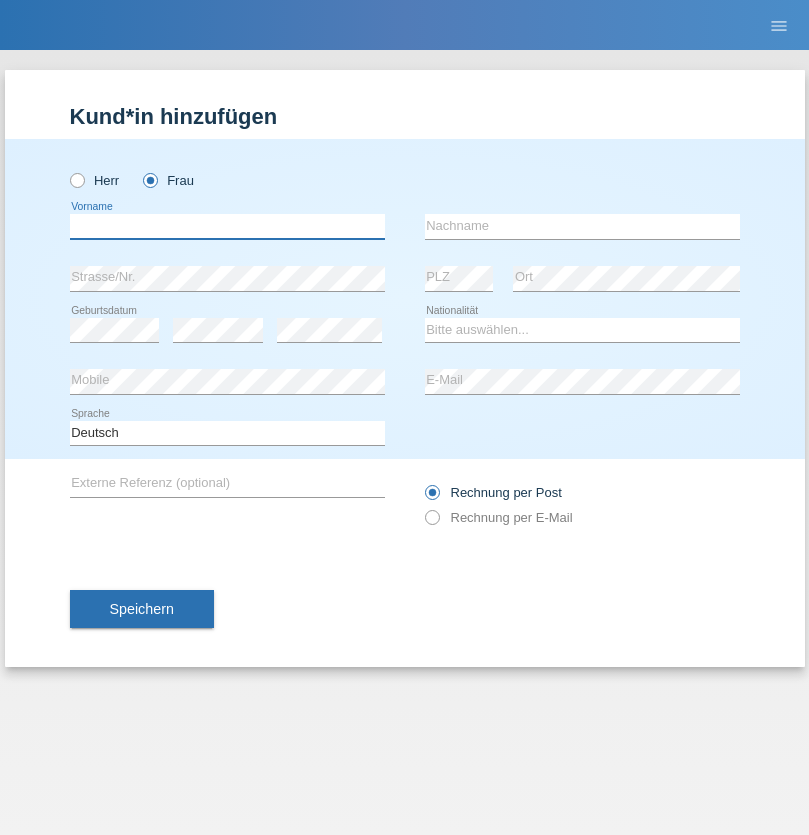 click at bounding box center [227, 226] 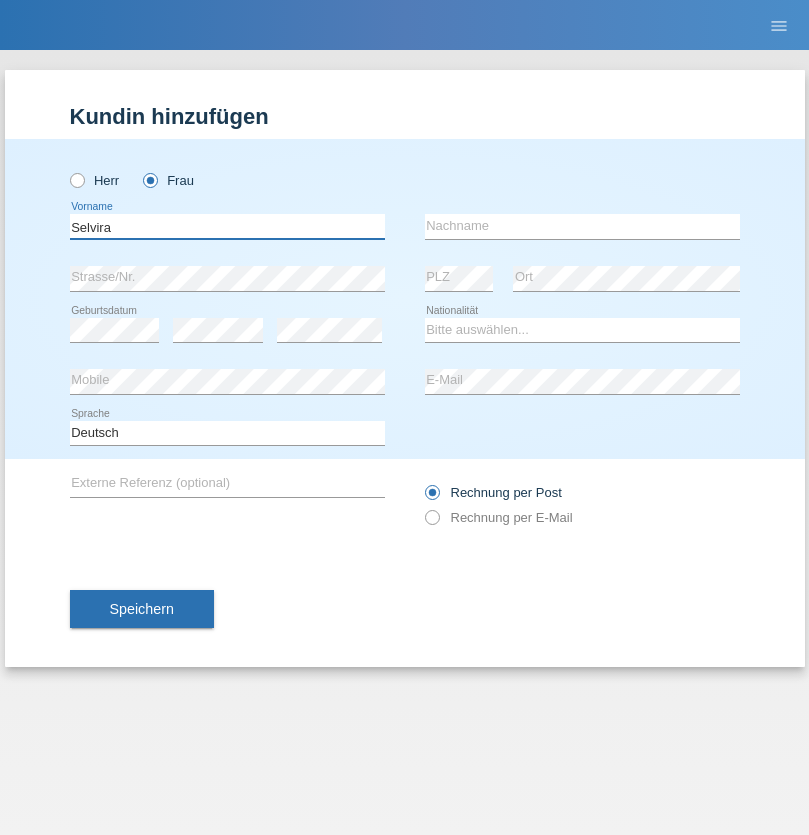 type on "Selvira" 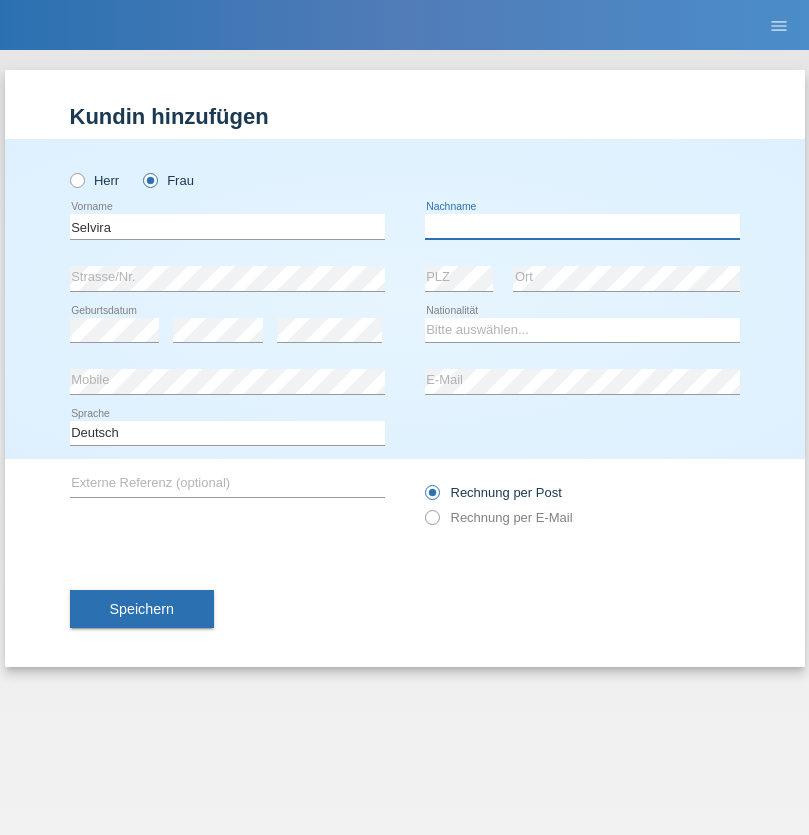 click at bounding box center [582, 226] 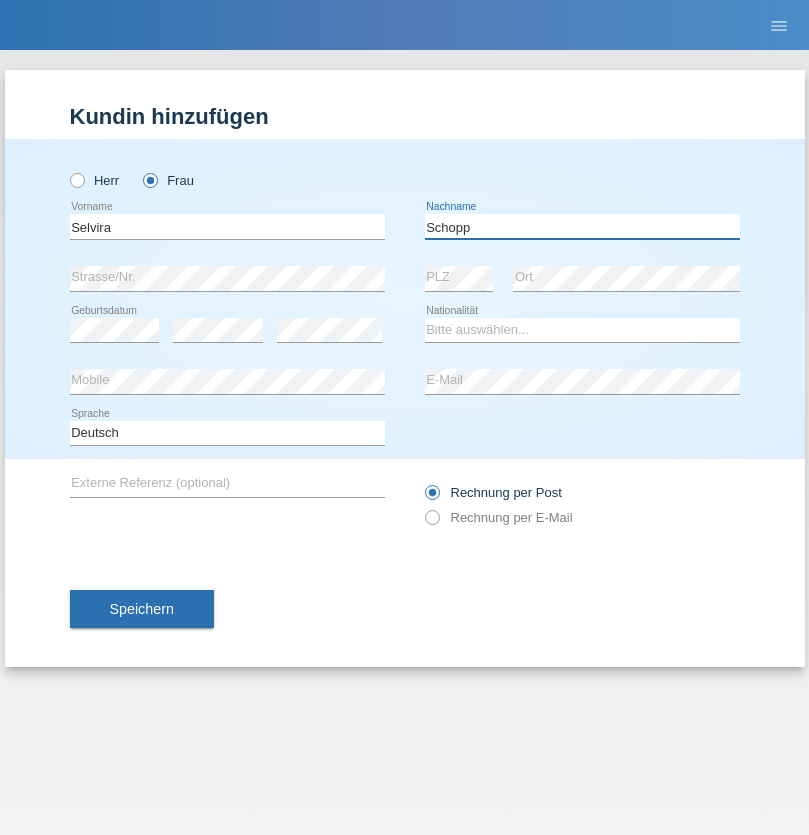 type on "Schopp" 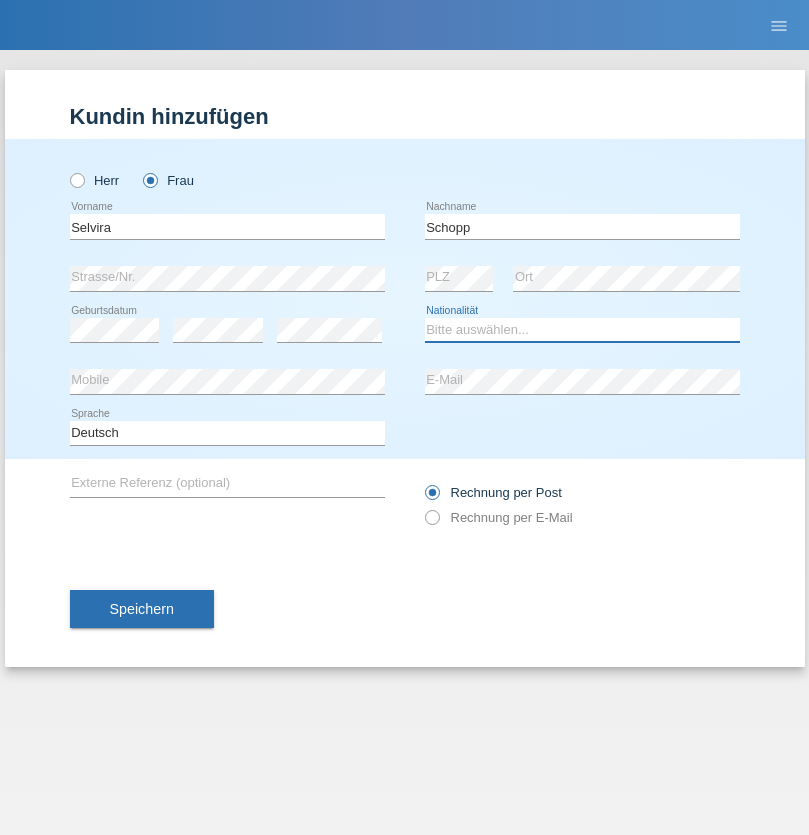 select on "CH" 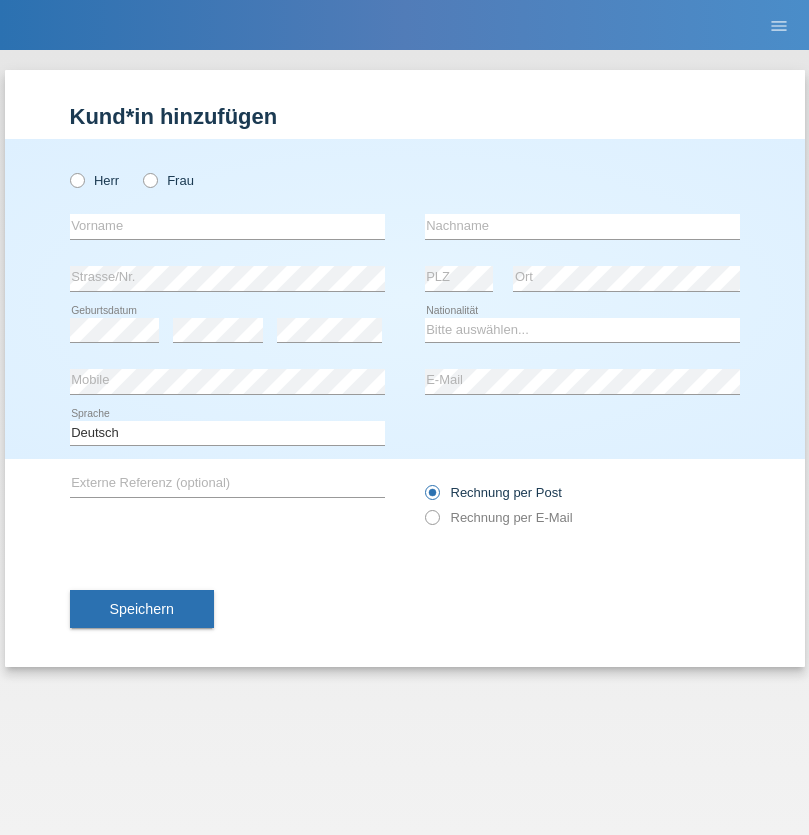 scroll, scrollTop: 0, scrollLeft: 0, axis: both 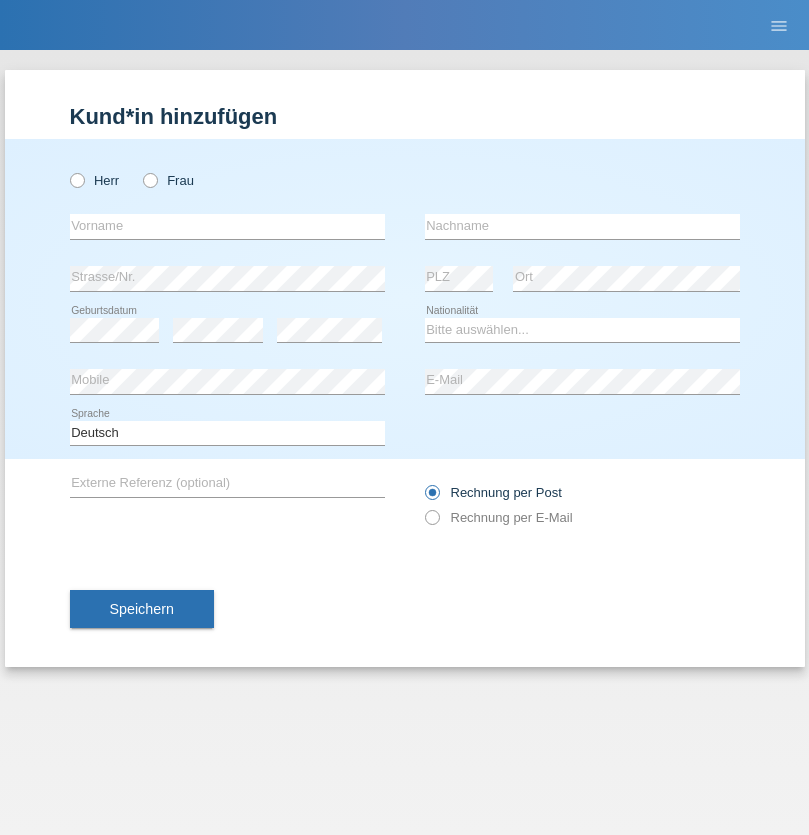 radio on "true" 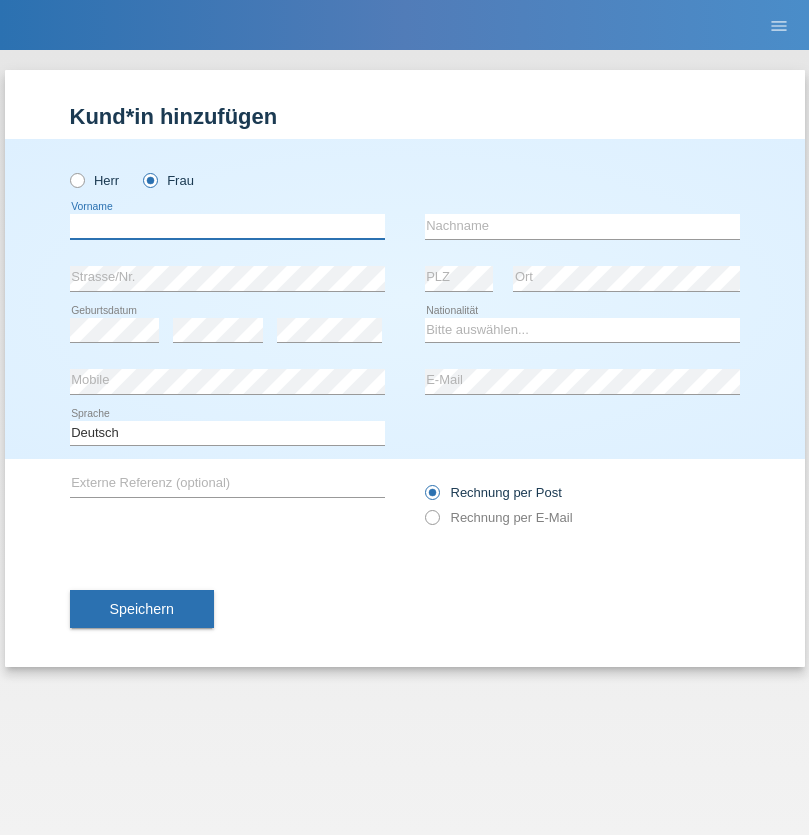 click at bounding box center (227, 226) 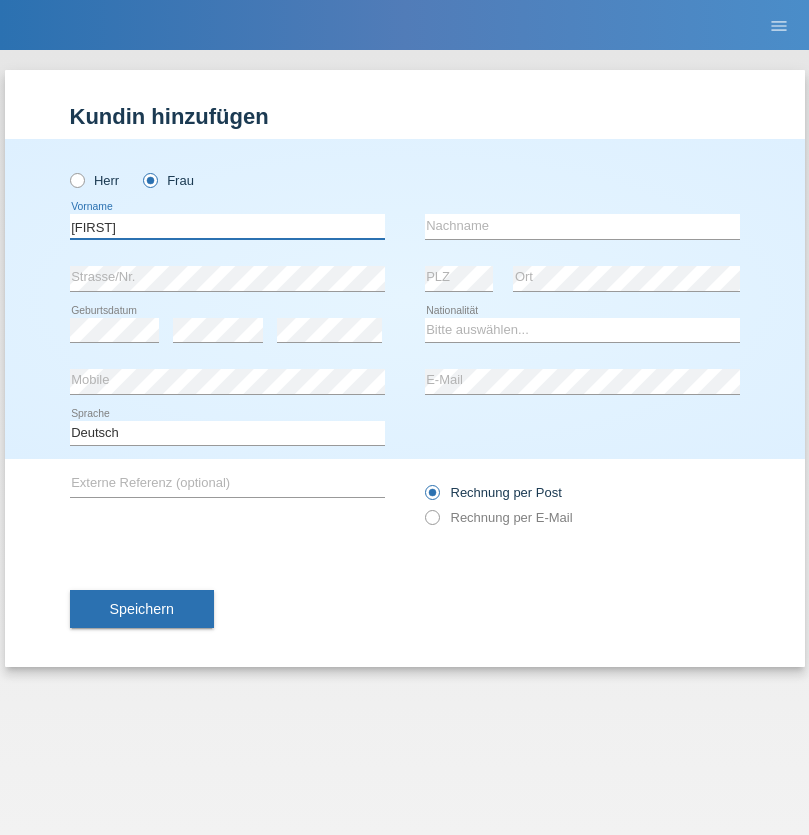 type on "[FIRST]" 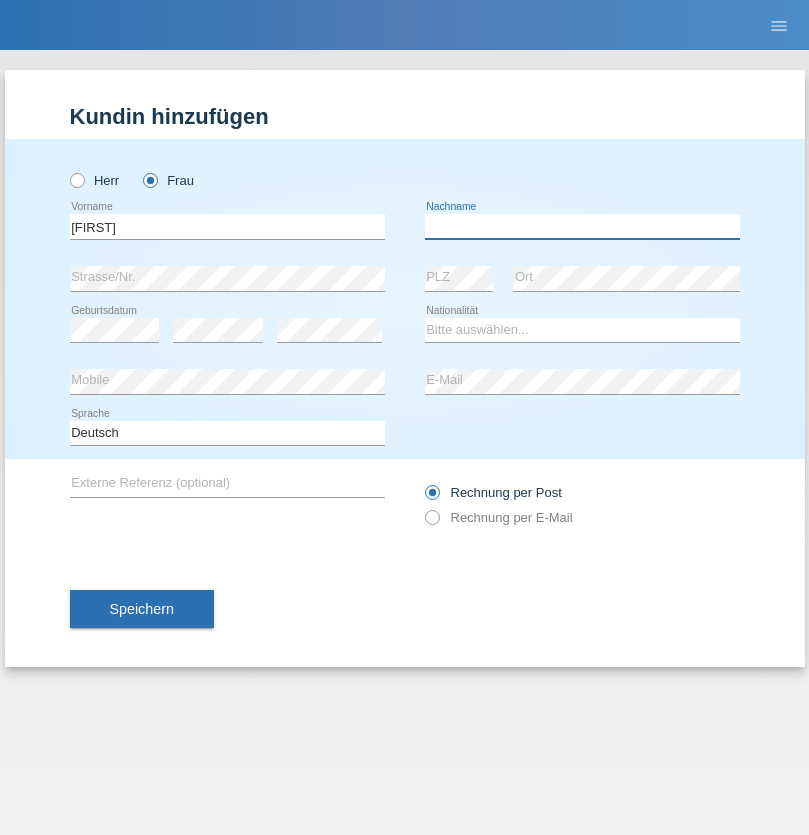 click at bounding box center (582, 226) 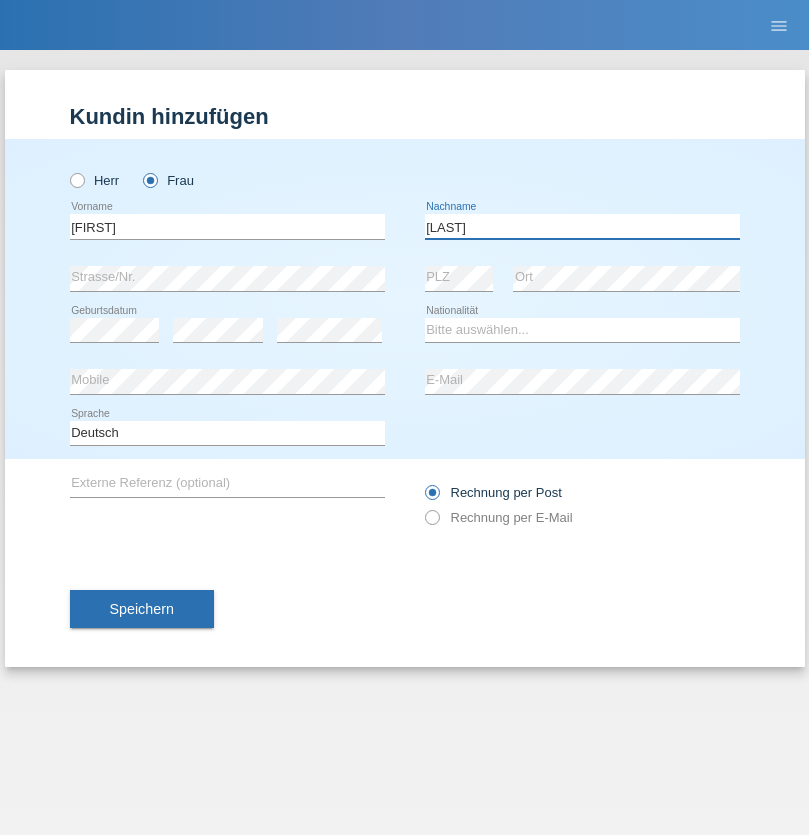 type on "[LAST]" 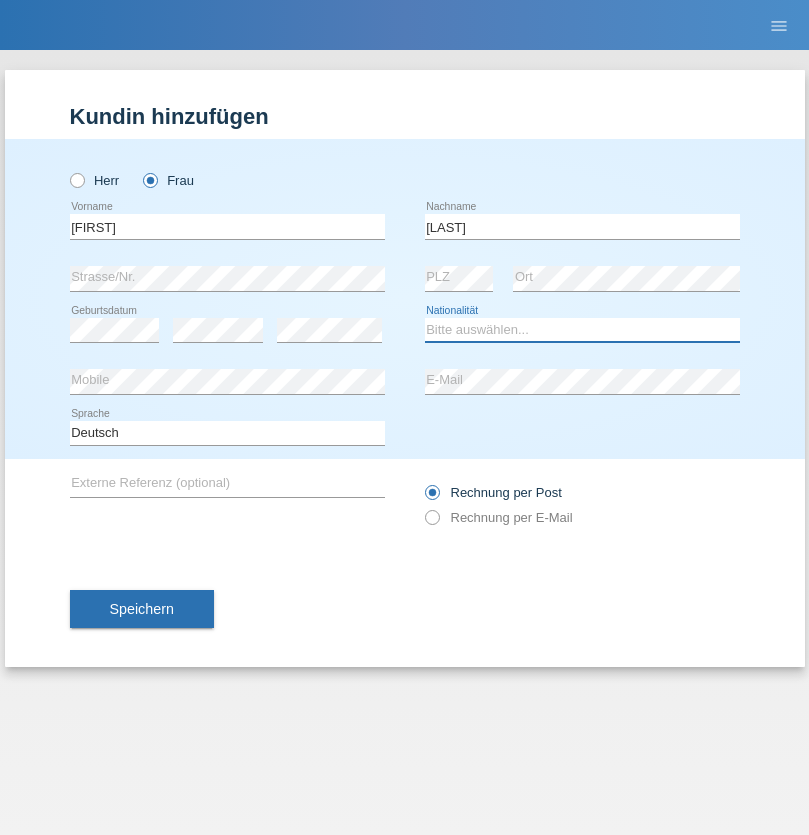 select on "SK" 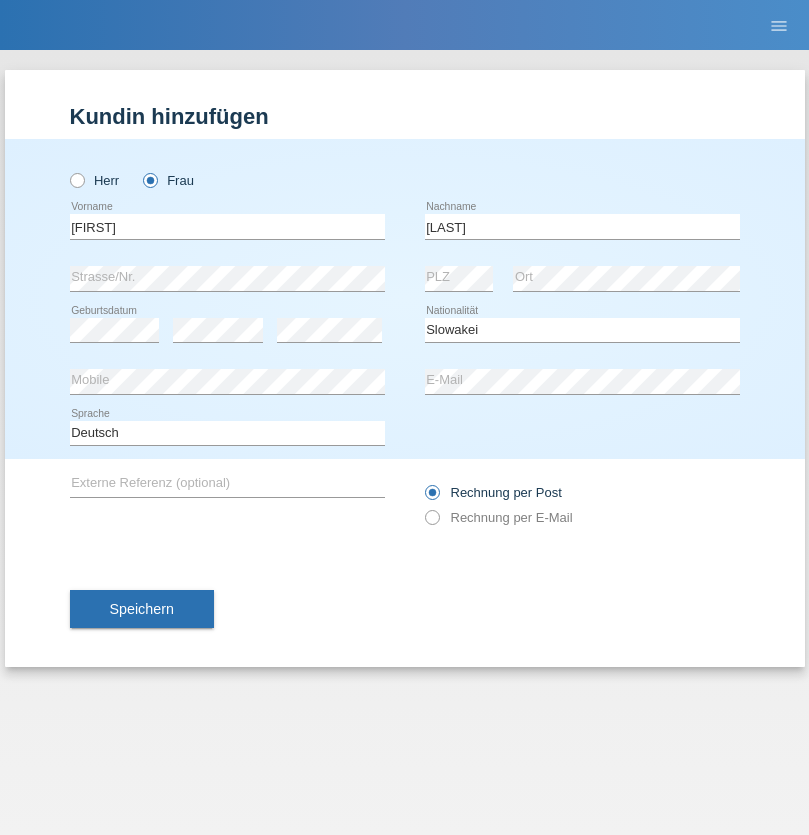 select on "C" 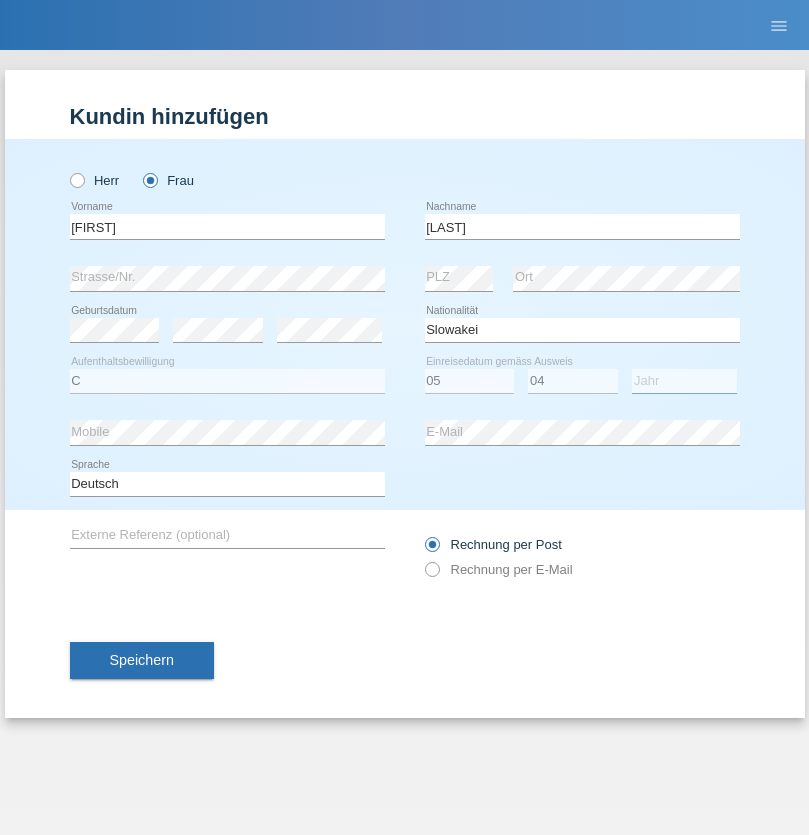 select on "2014" 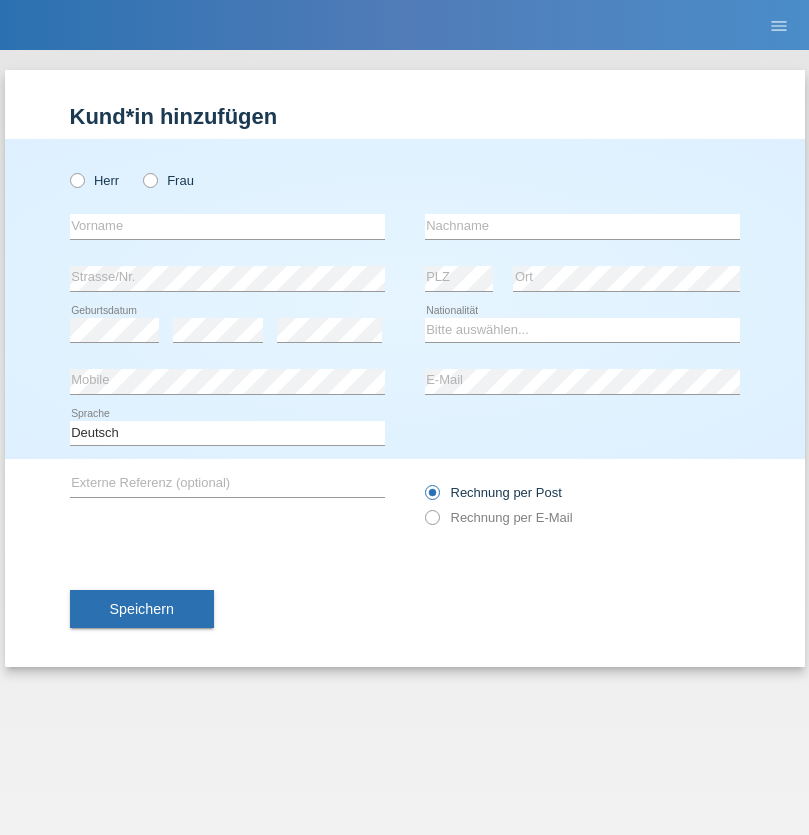 scroll, scrollTop: 0, scrollLeft: 0, axis: both 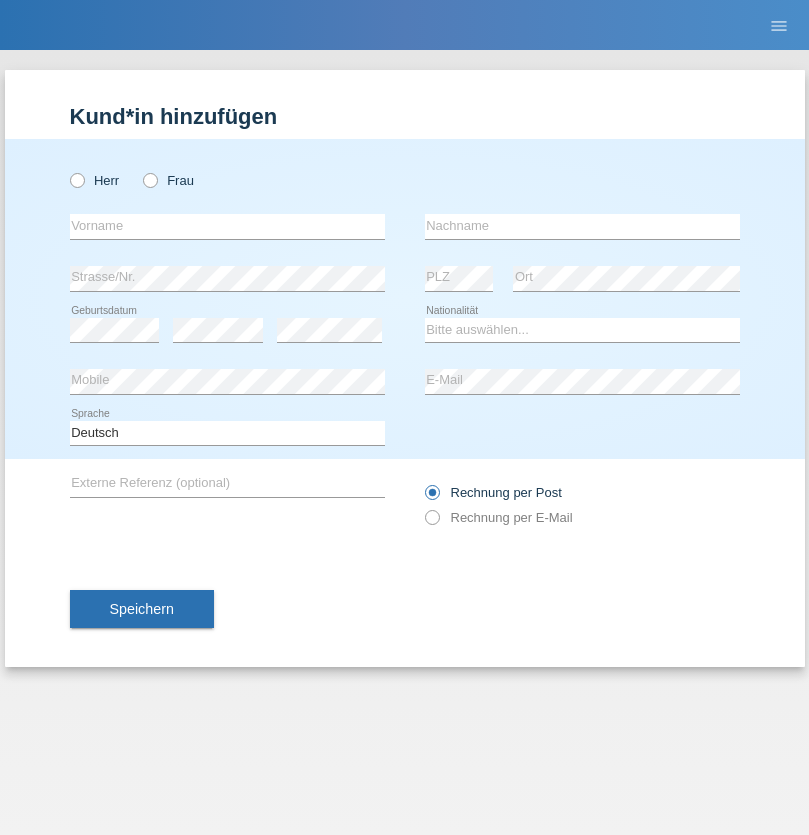 radio on "true" 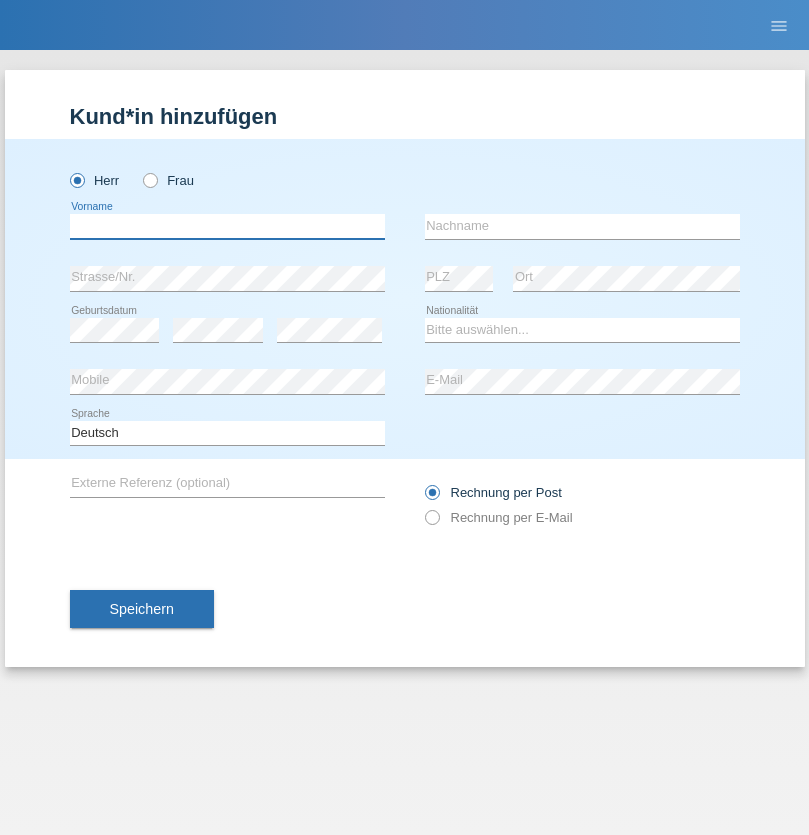 click at bounding box center [227, 226] 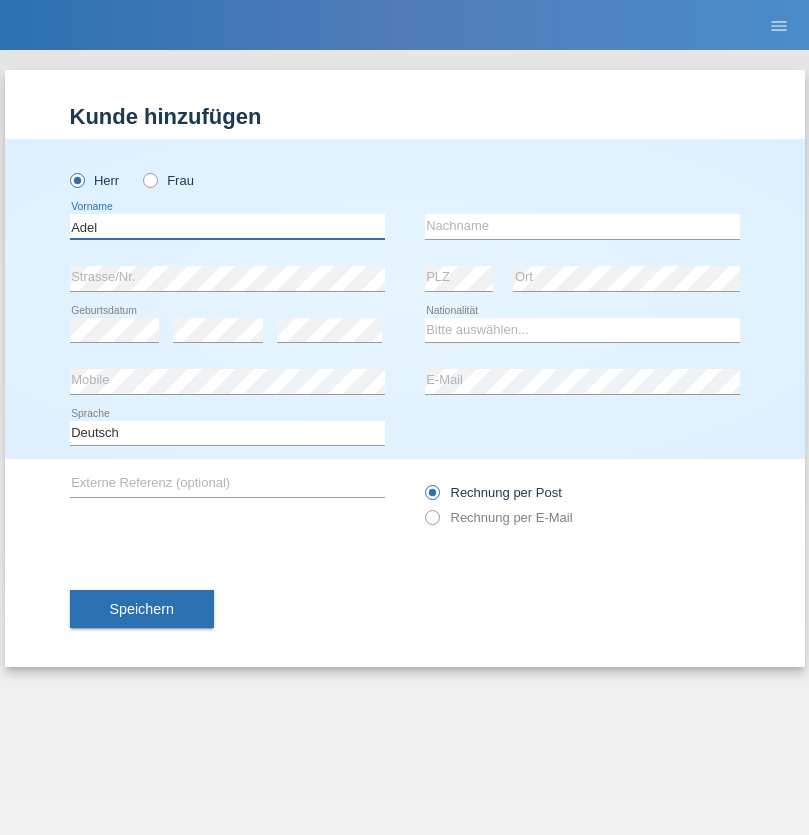 type on "Adel" 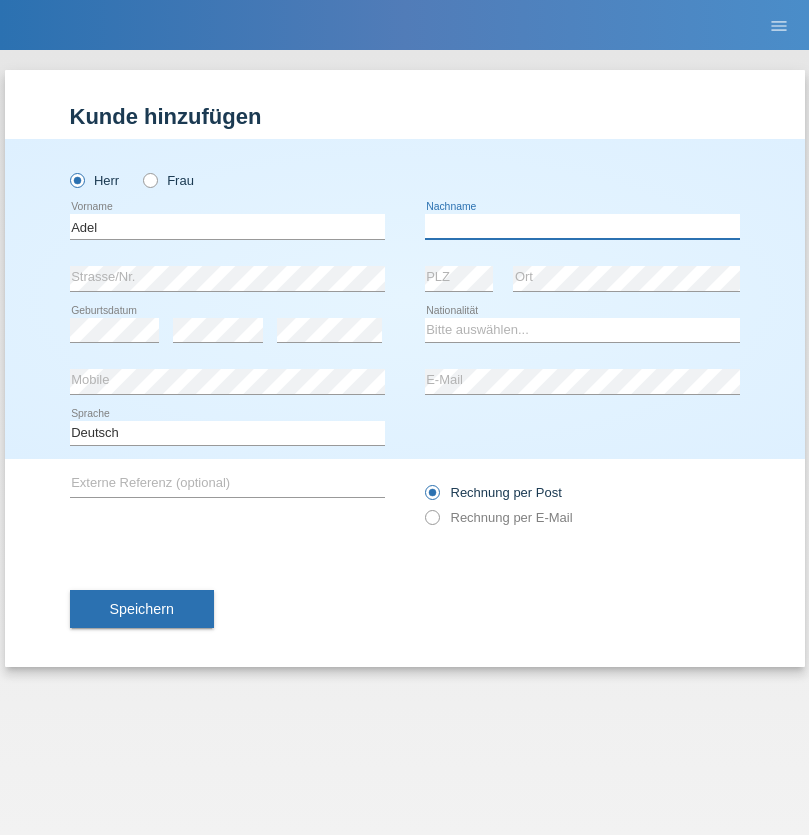 click at bounding box center (582, 226) 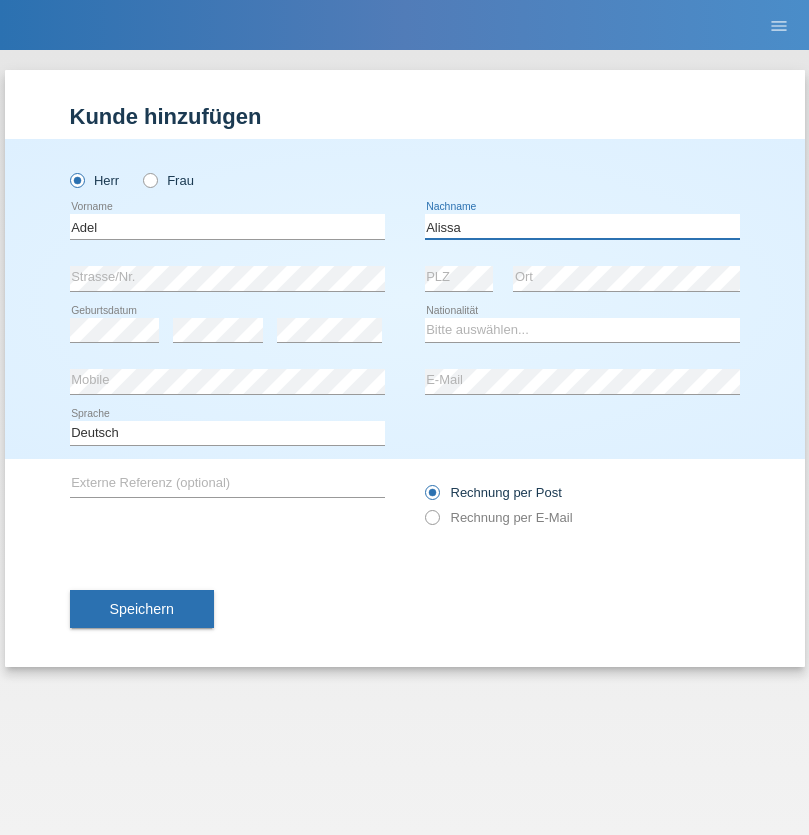 type on "Alissa" 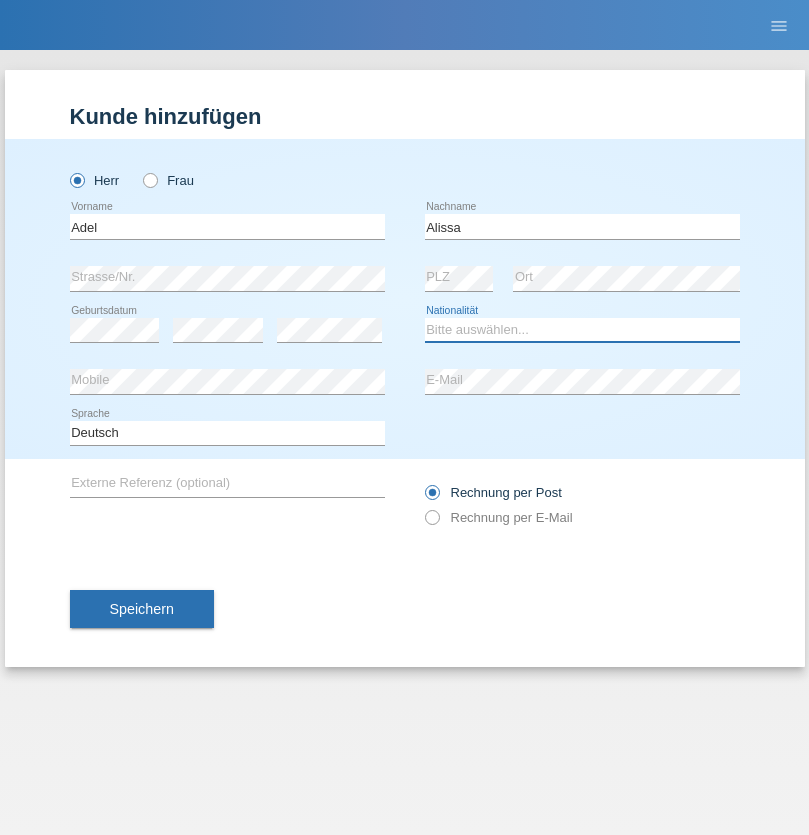 select on "SY" 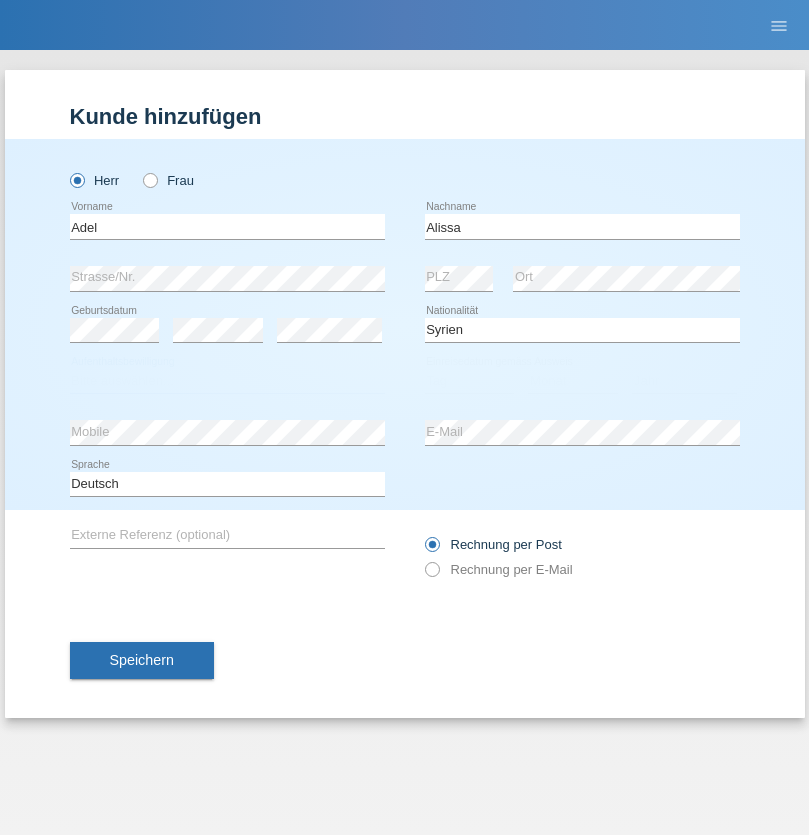select on "C" 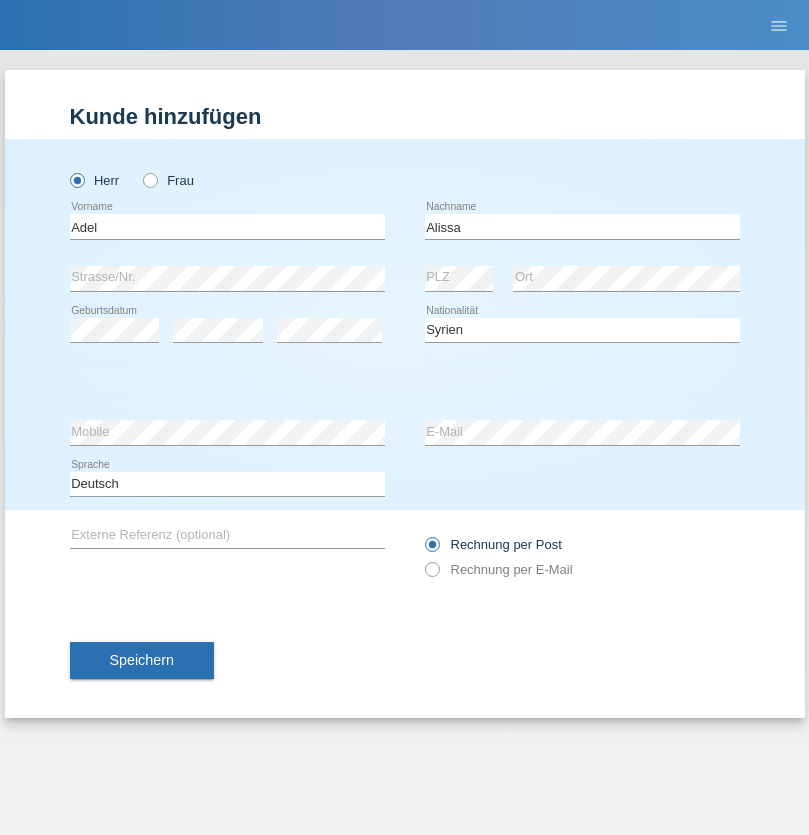 select on "20" 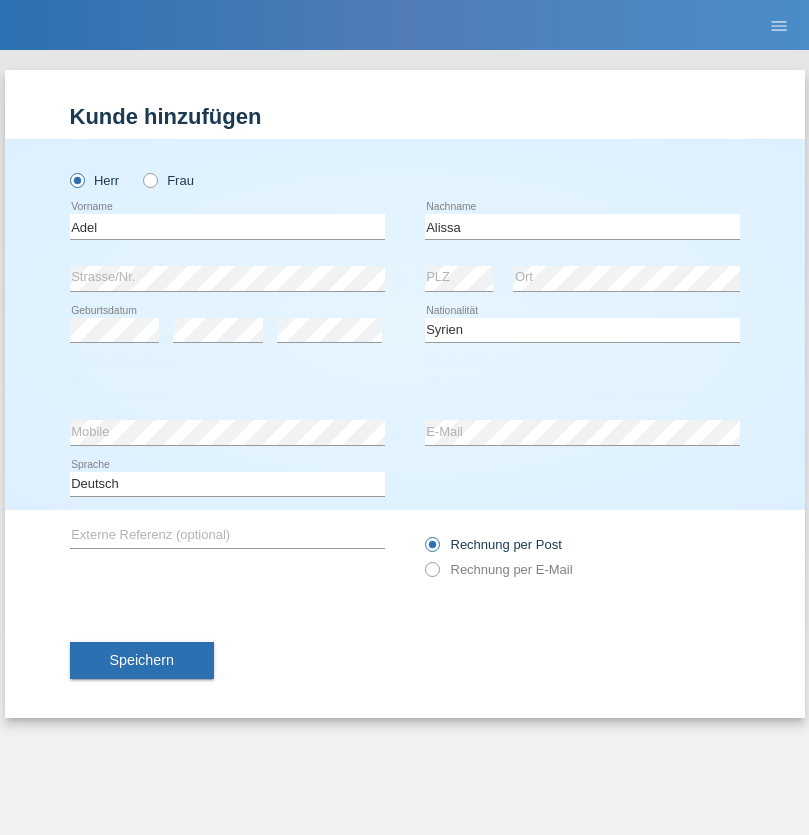 select on "09" 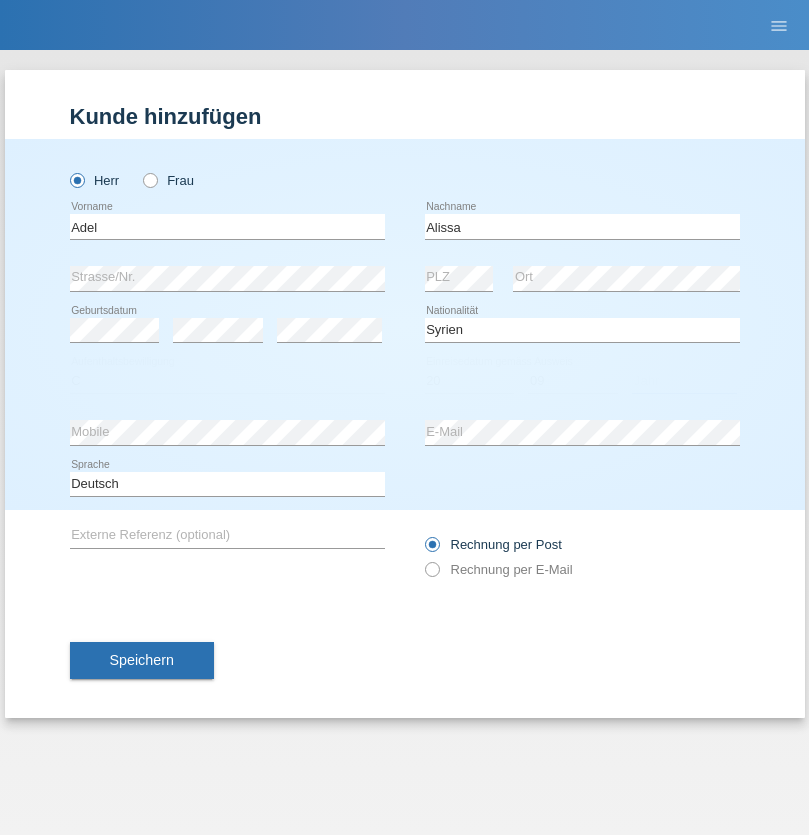 select on "2018" 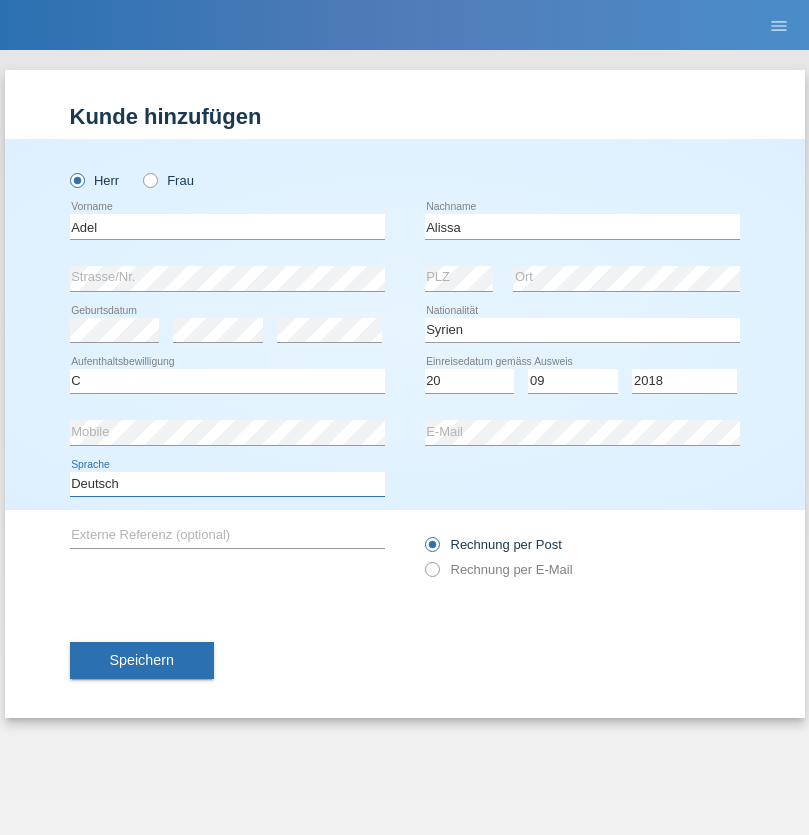 select on "en" 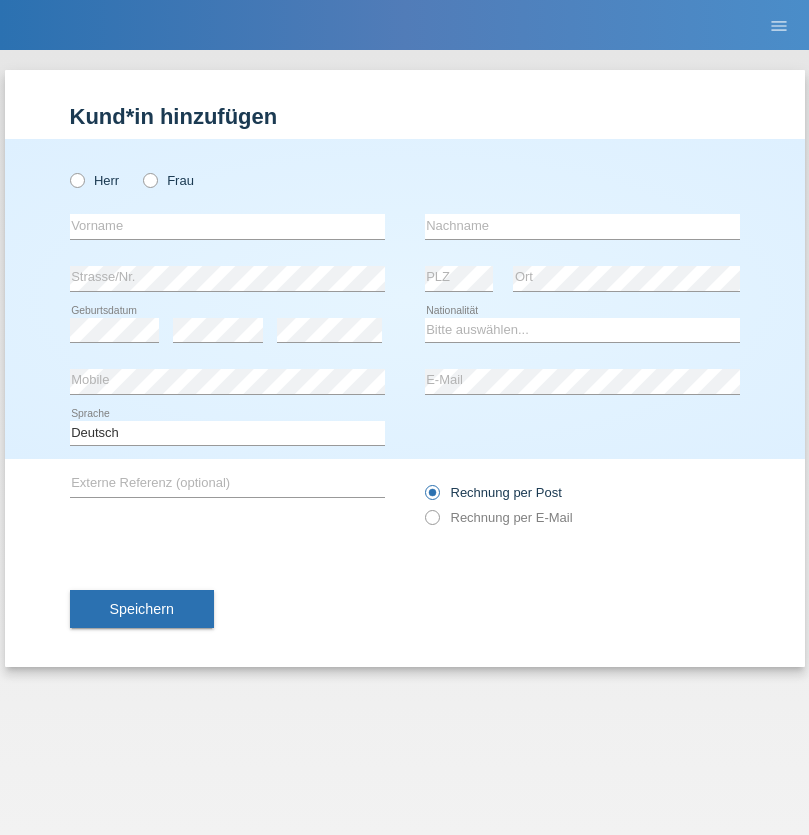 scroll, scrollTop: 0, scrollLeft: 0, axis: both 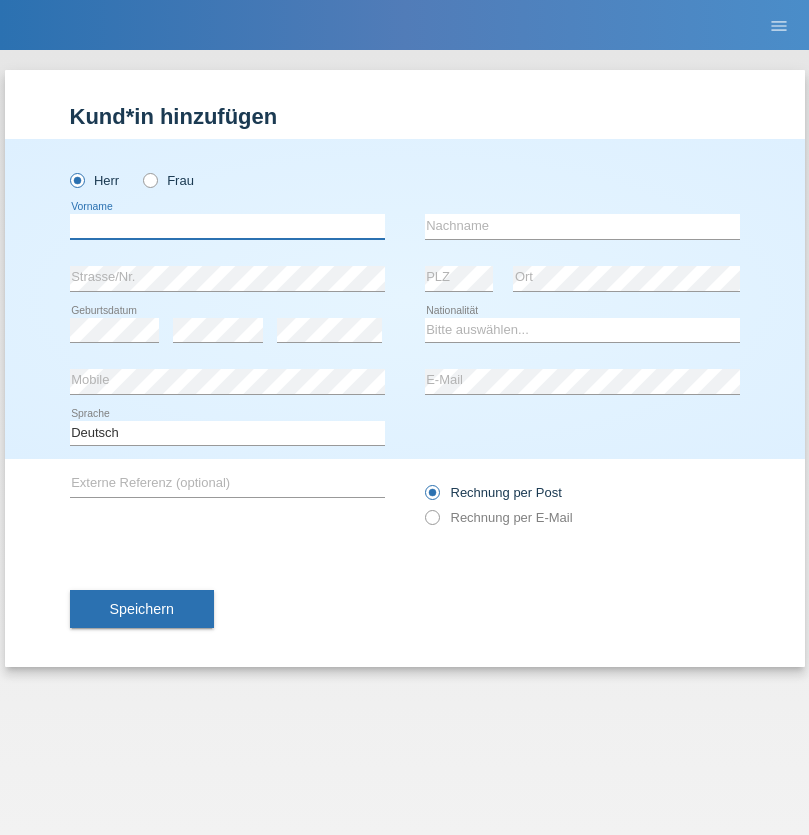 click at bounding box center (227, 226) 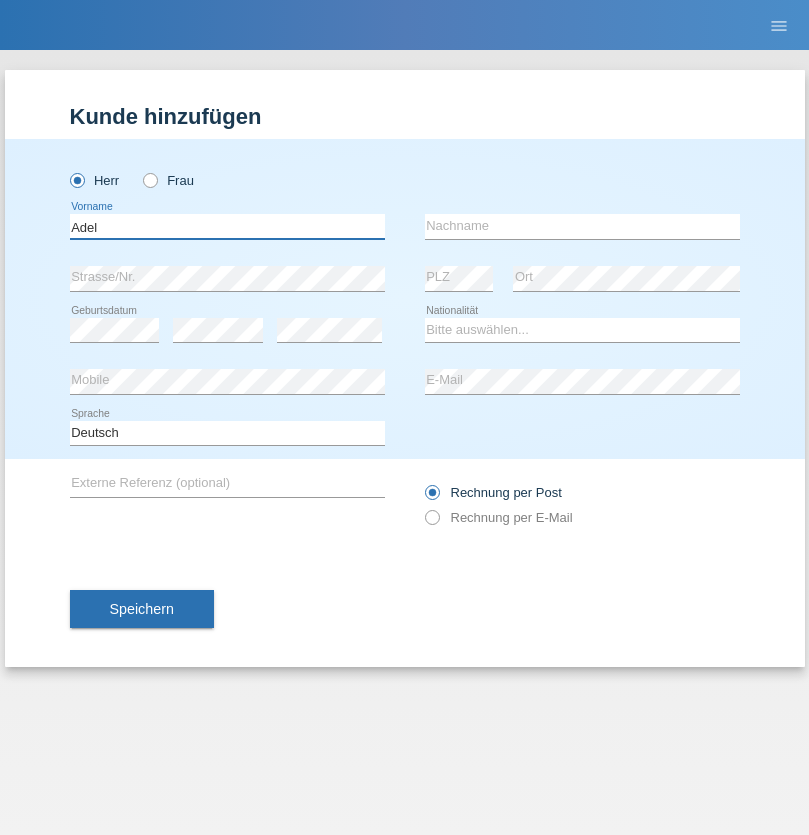 type on "Adel" 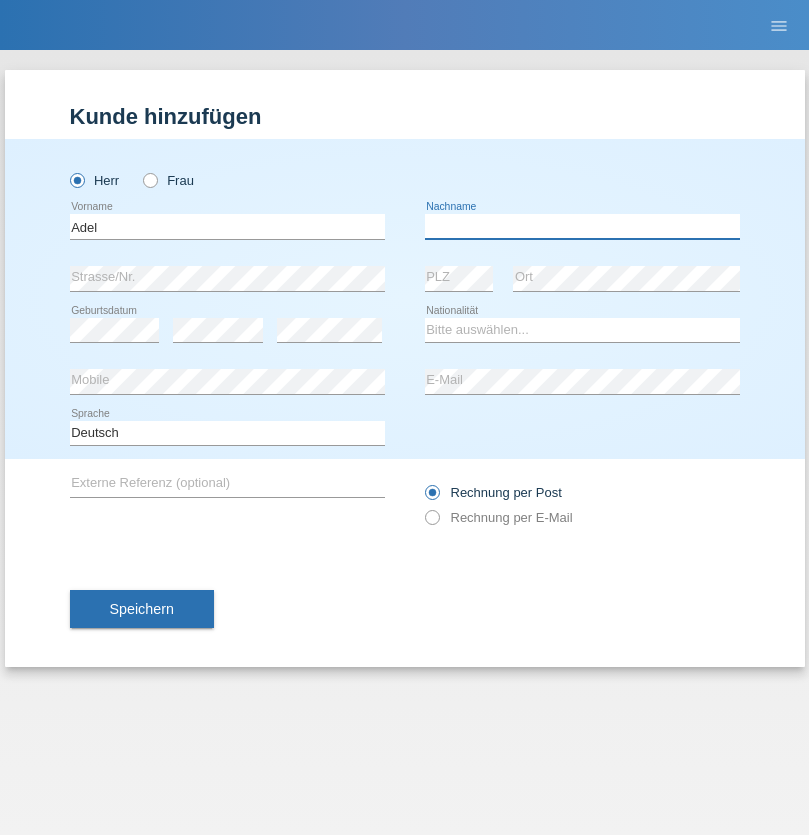 click at bounding box center (582, 226) 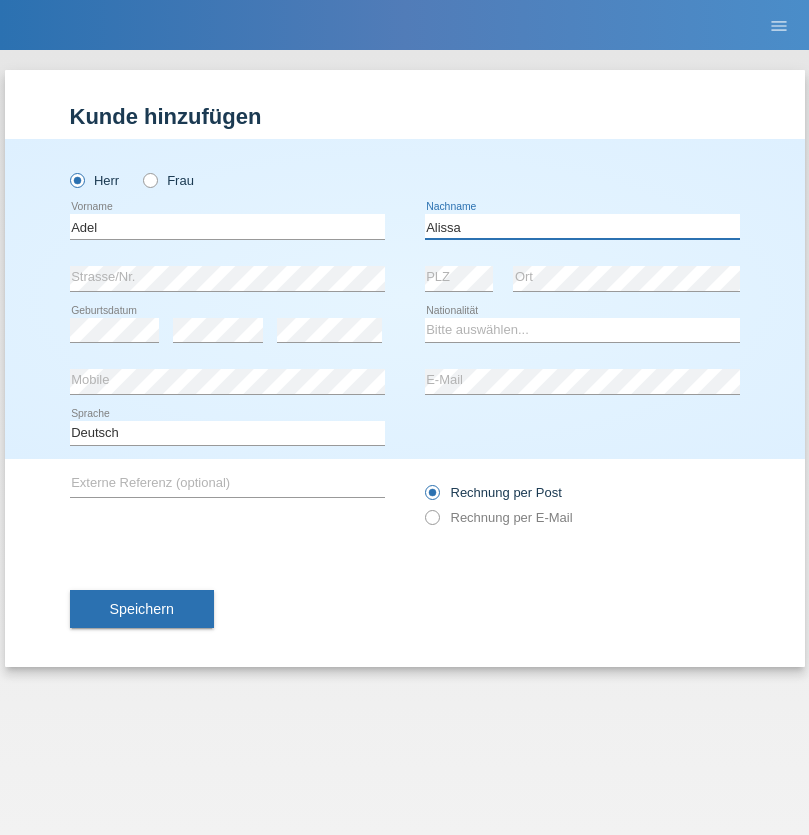 type on "Alissa" 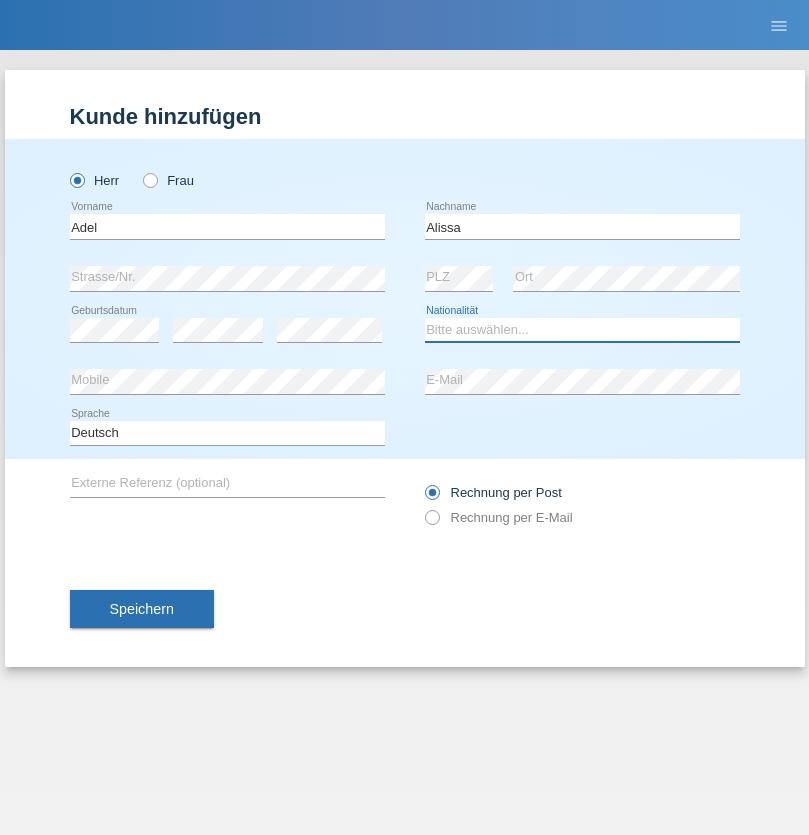 select on "SY" 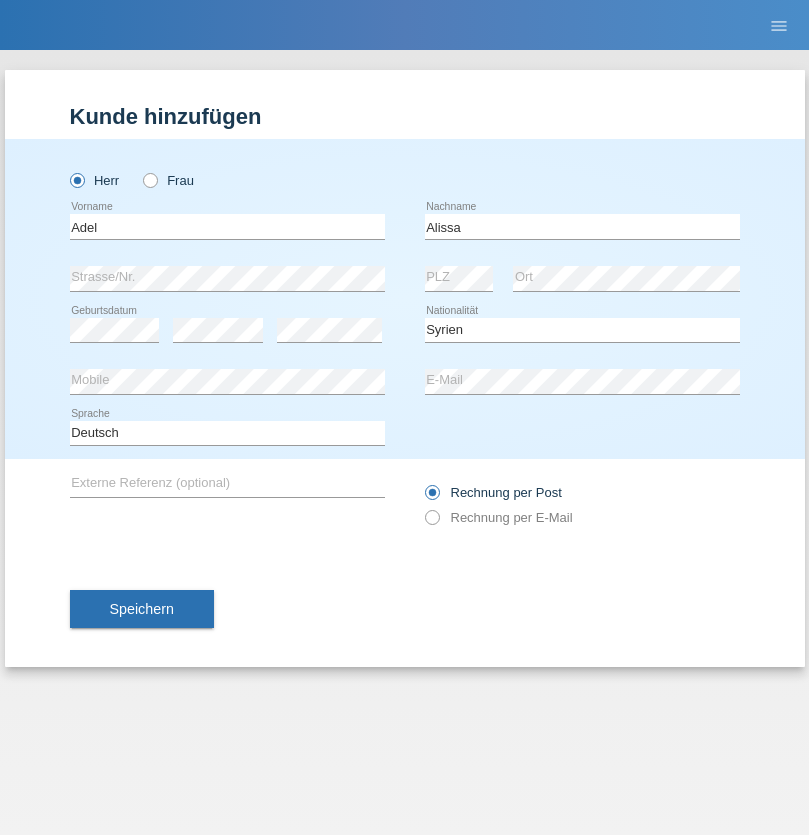 select on "C" 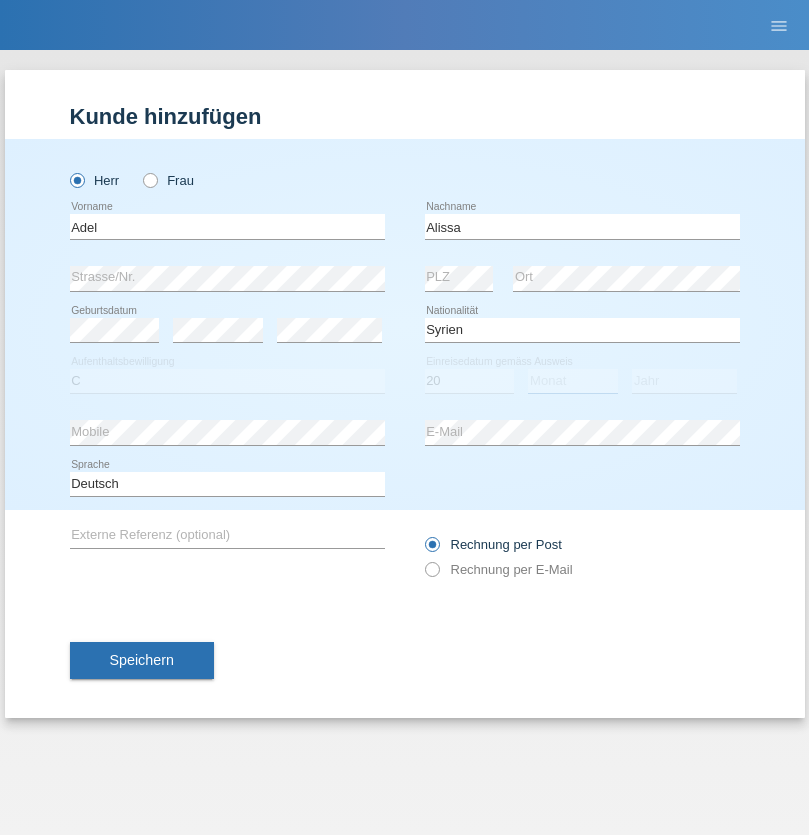select on "09" 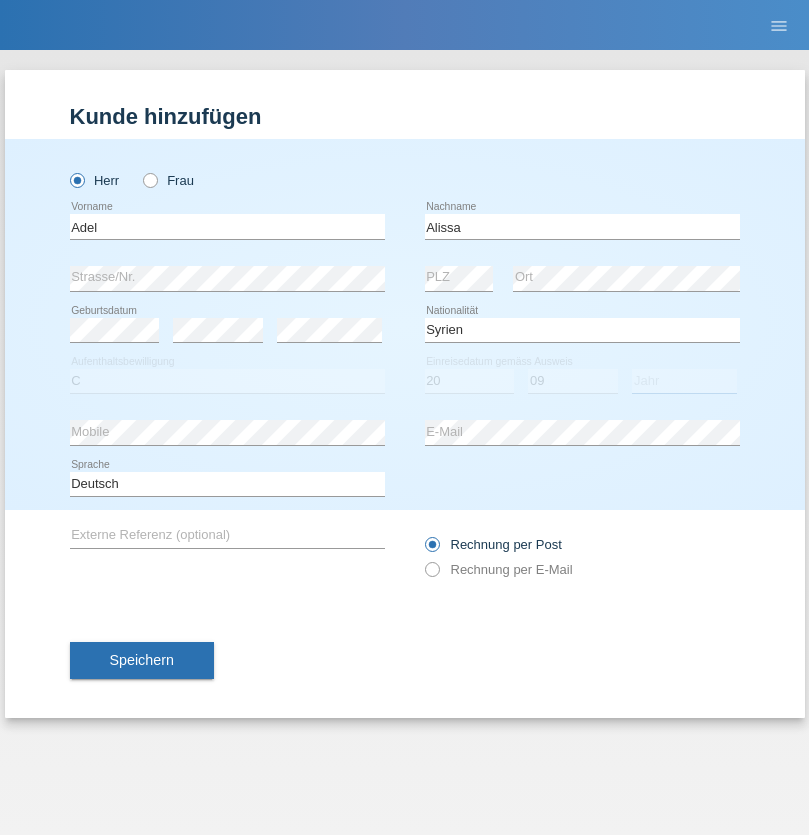select on "2018" 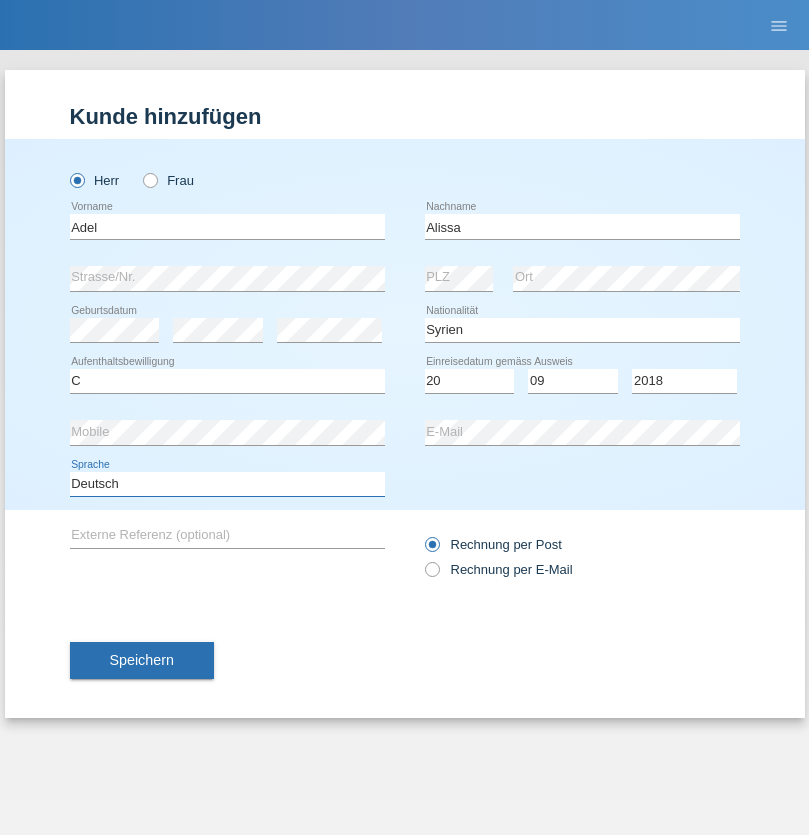 select on "en" 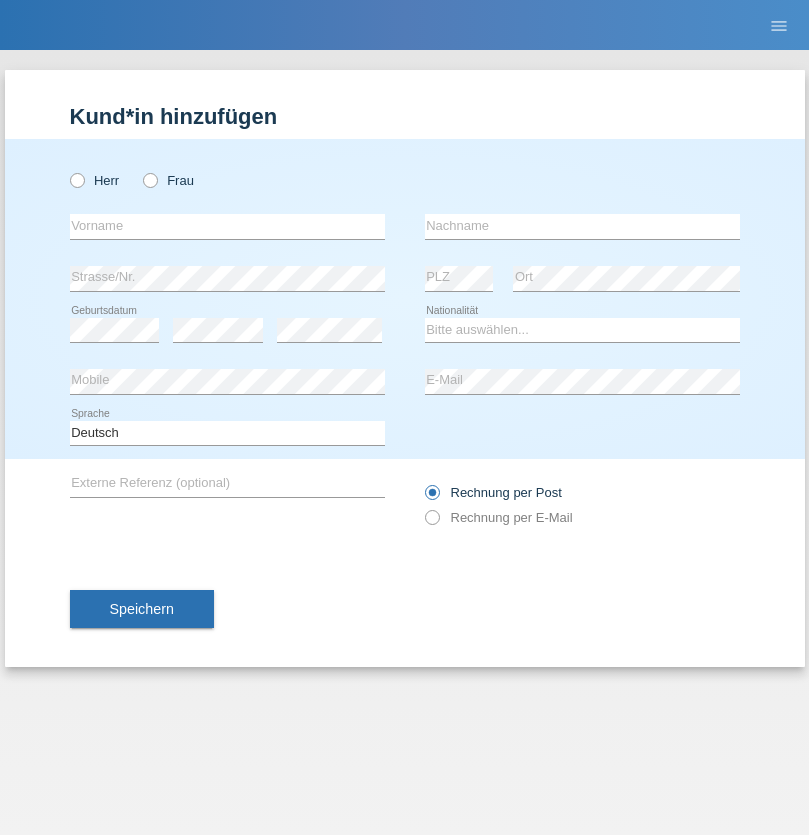 scroll, scrollTop: 0, scrollLeft: 0, axis: both 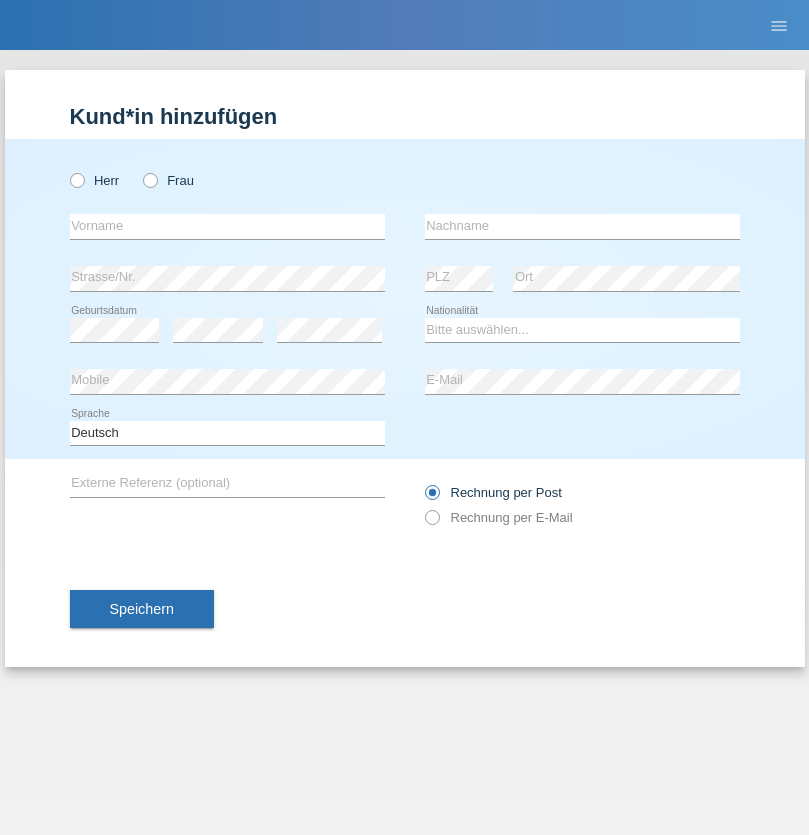 radio on "true" 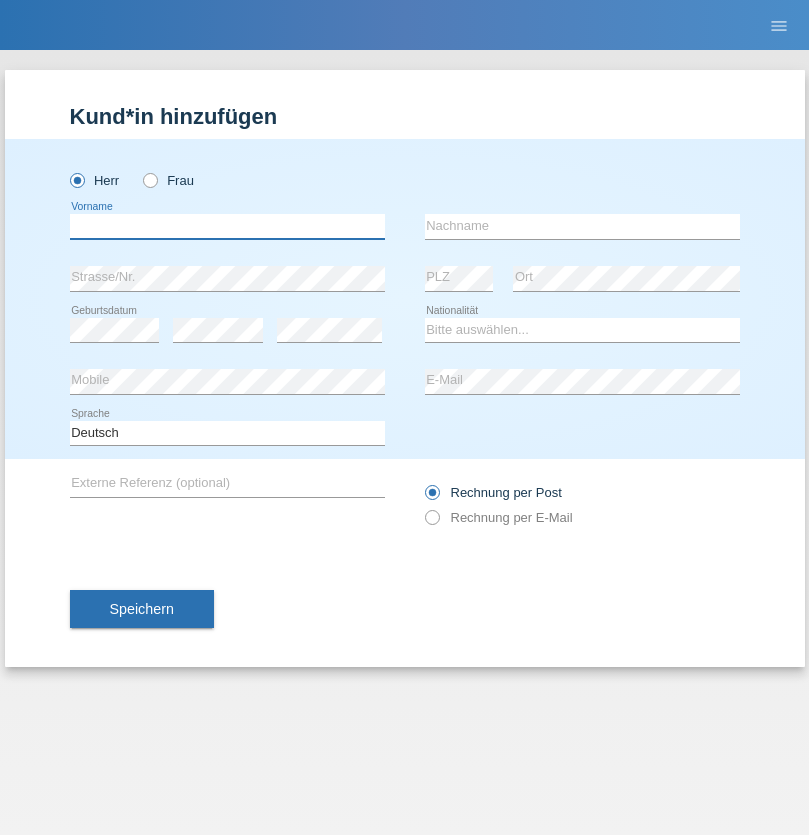 click at bounding box center [227, 226] 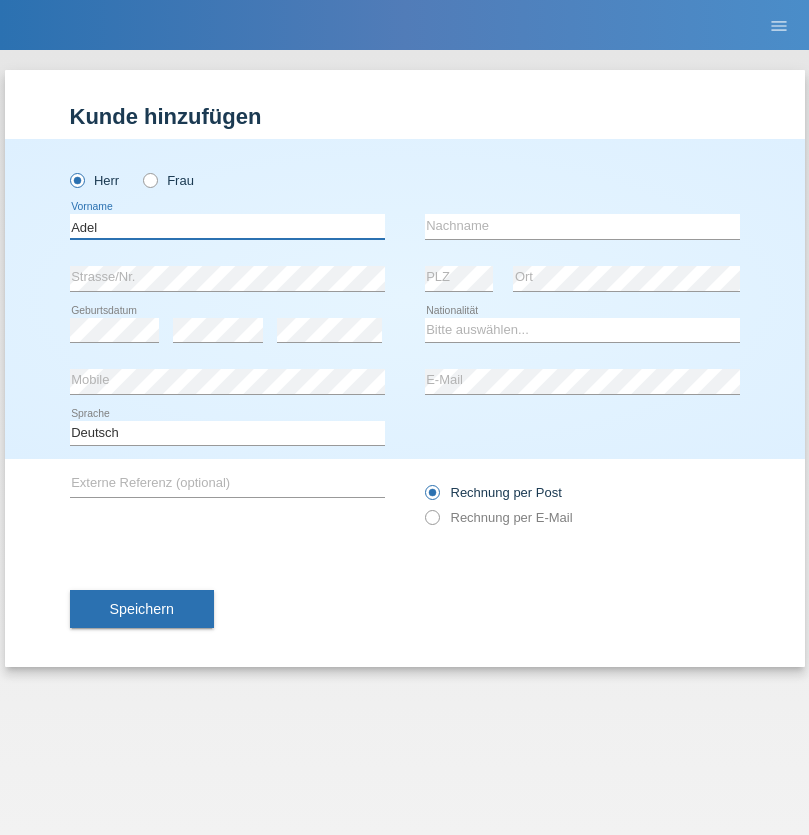 type on "Adel" 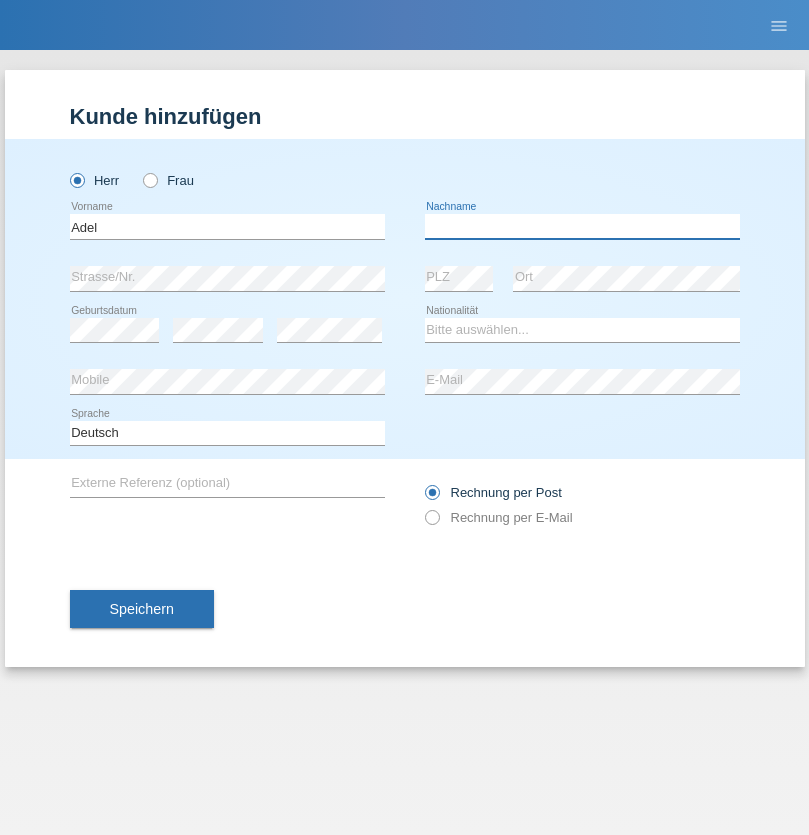 click at bounding box center (582, 226) 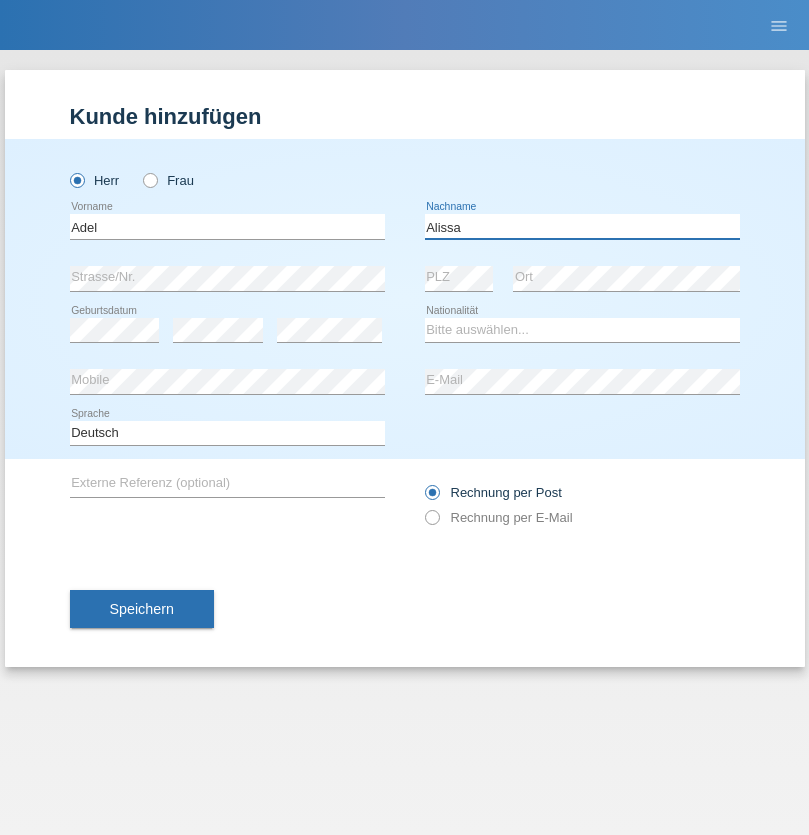 type on "Alissa" 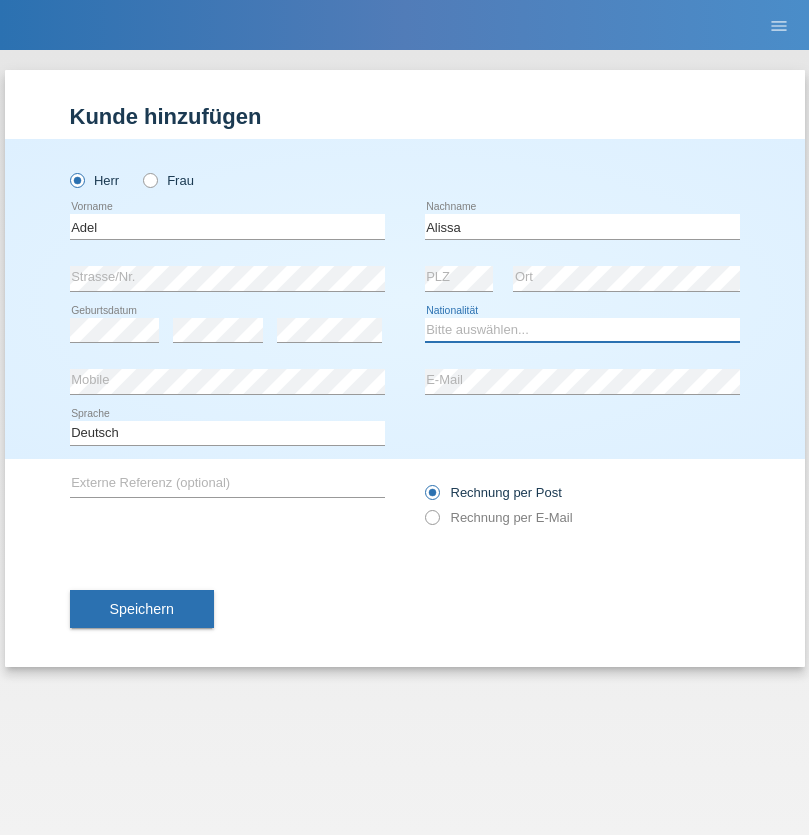 select on "SY" 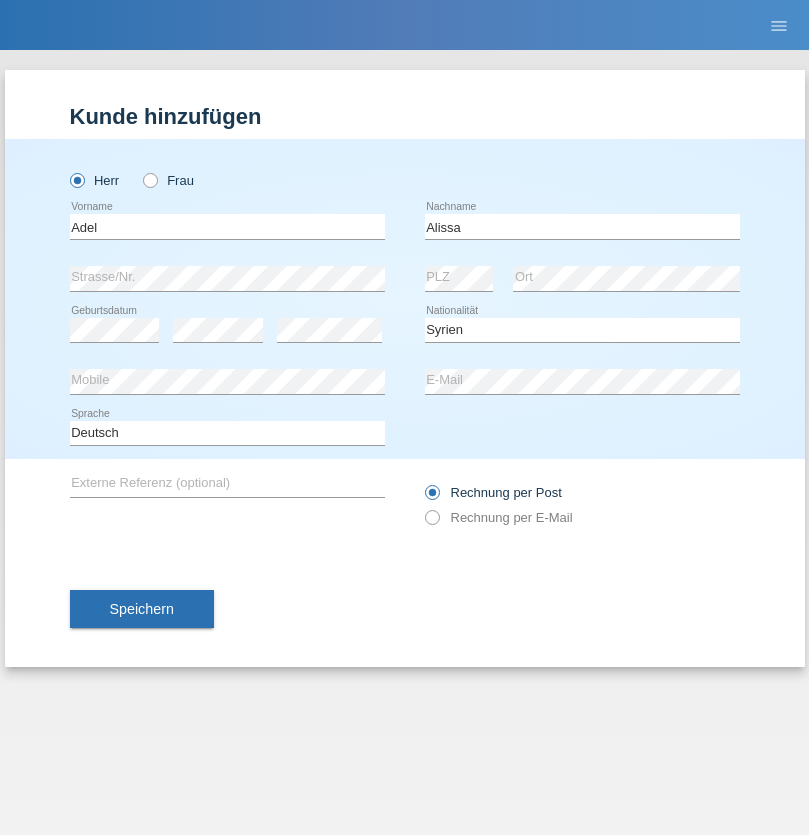 select on "C" 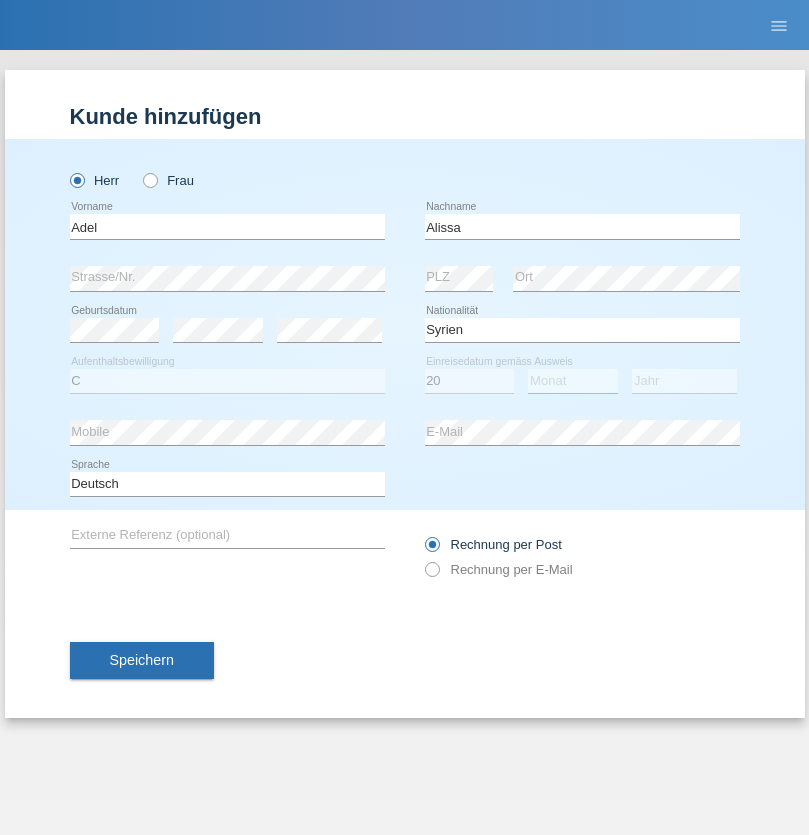select on "09" 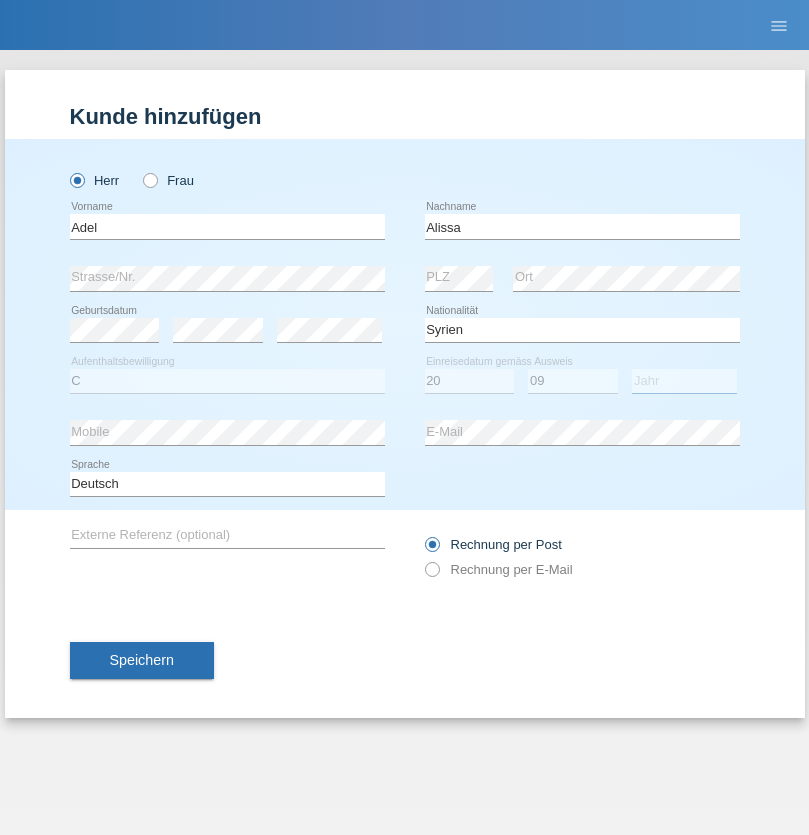 select on "2018" 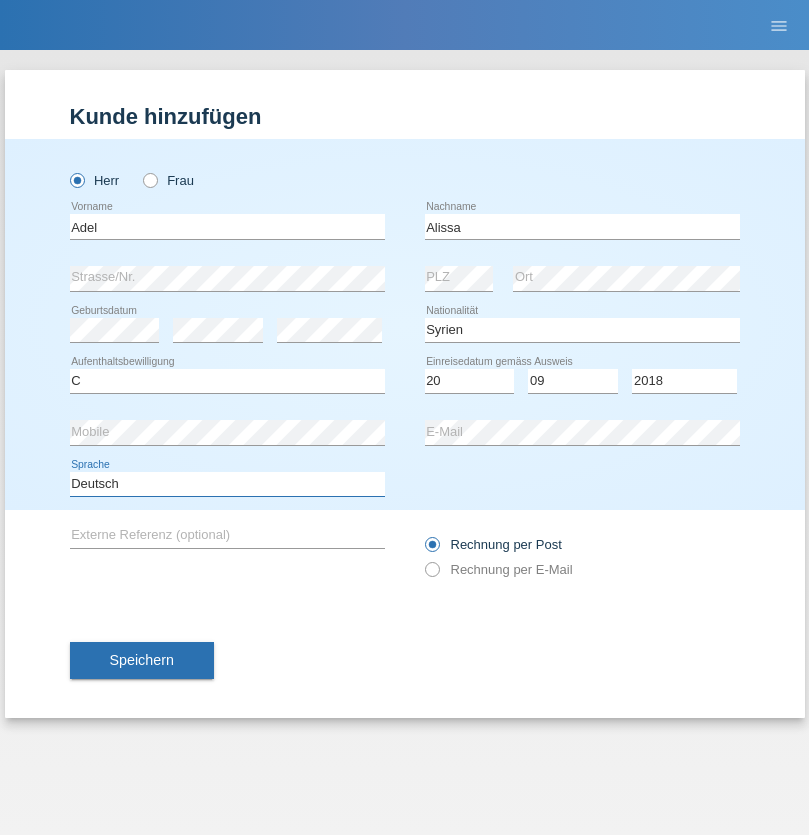 select on "en" 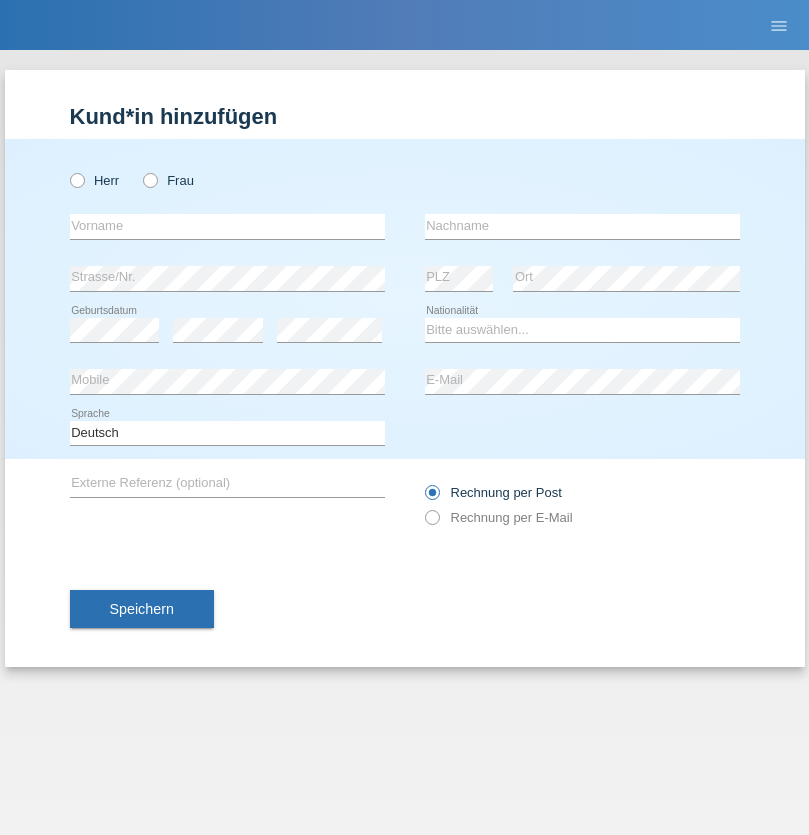 scroll, scrollTop: 0, scrollLeft: 0, axis: both 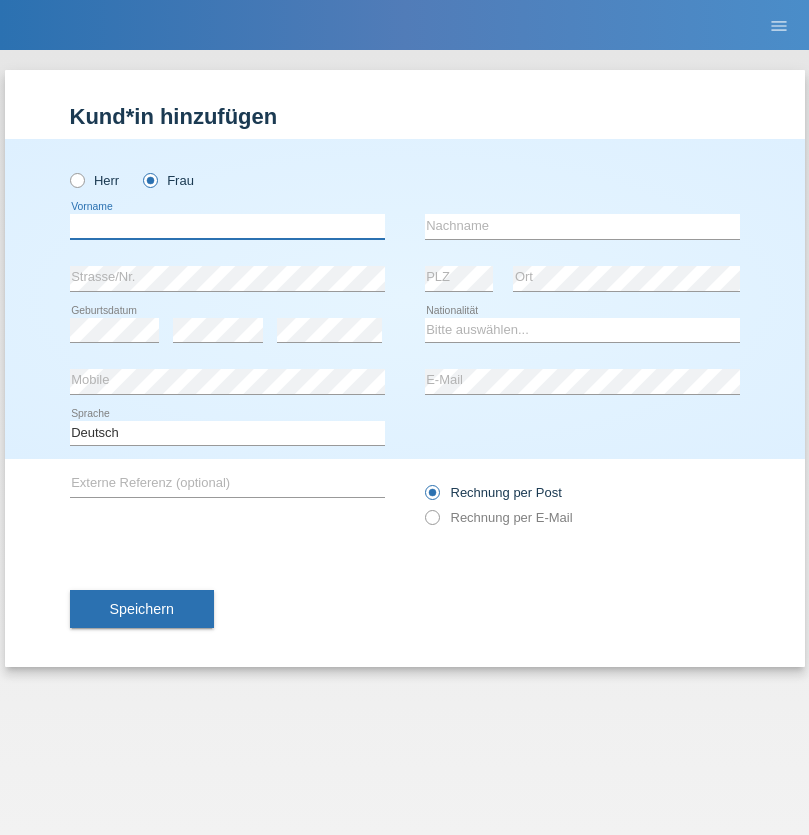 click at bounding box center [227, 226] 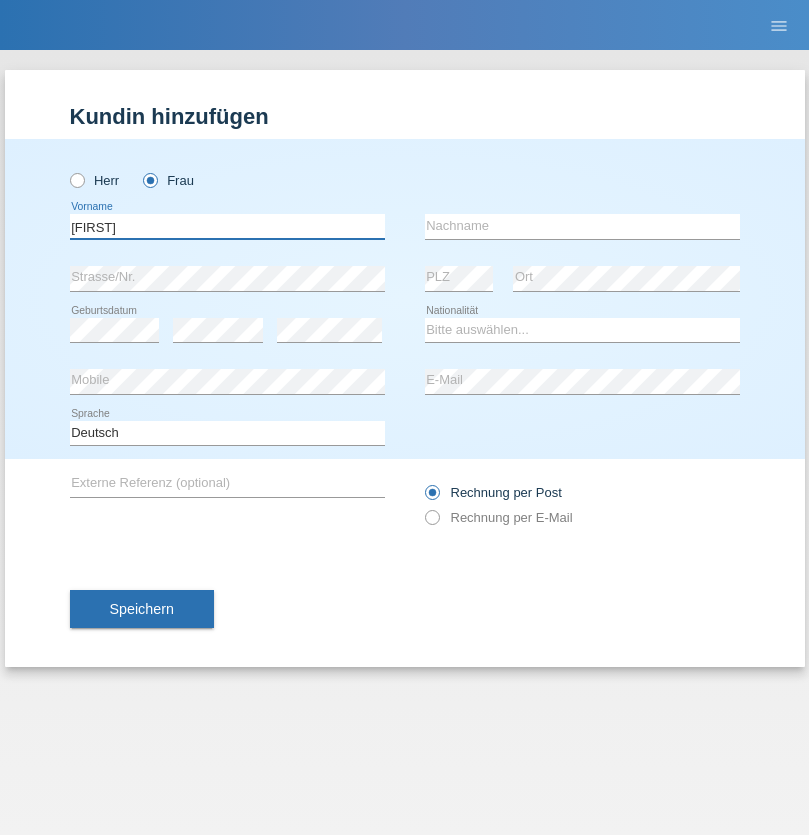 type on "[FIRST]" 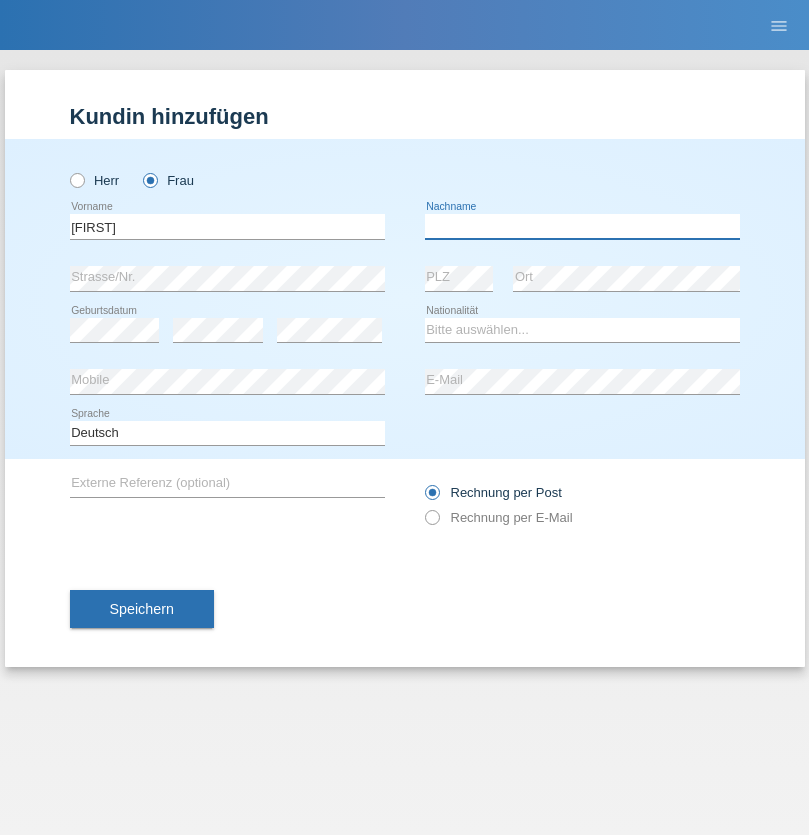 click at bounding box center [582, 226] 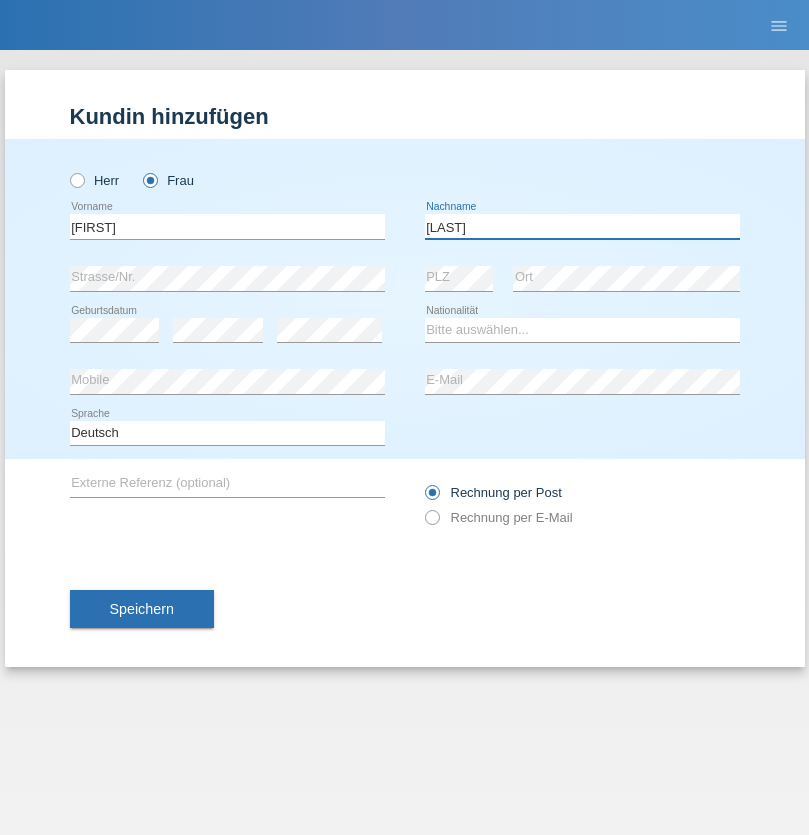 type on "[LAST]" 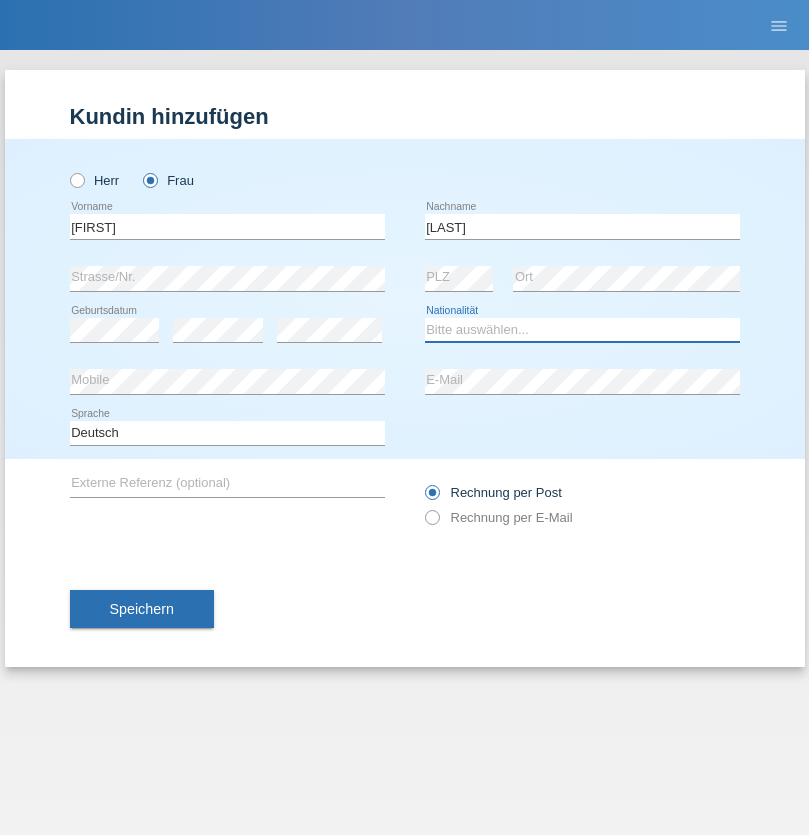 select on "HU" 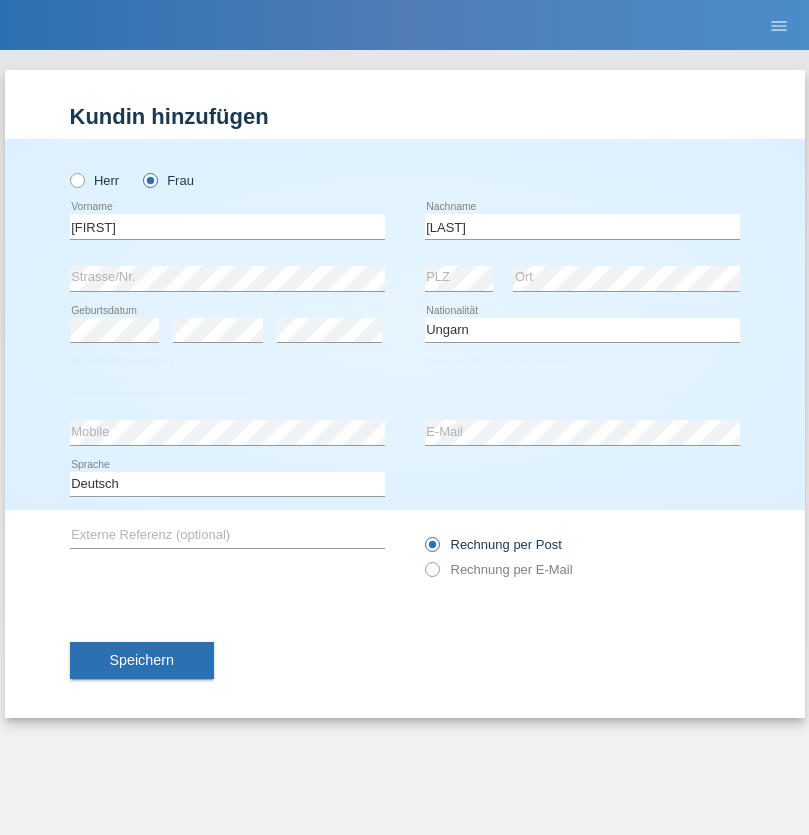 select on "C" 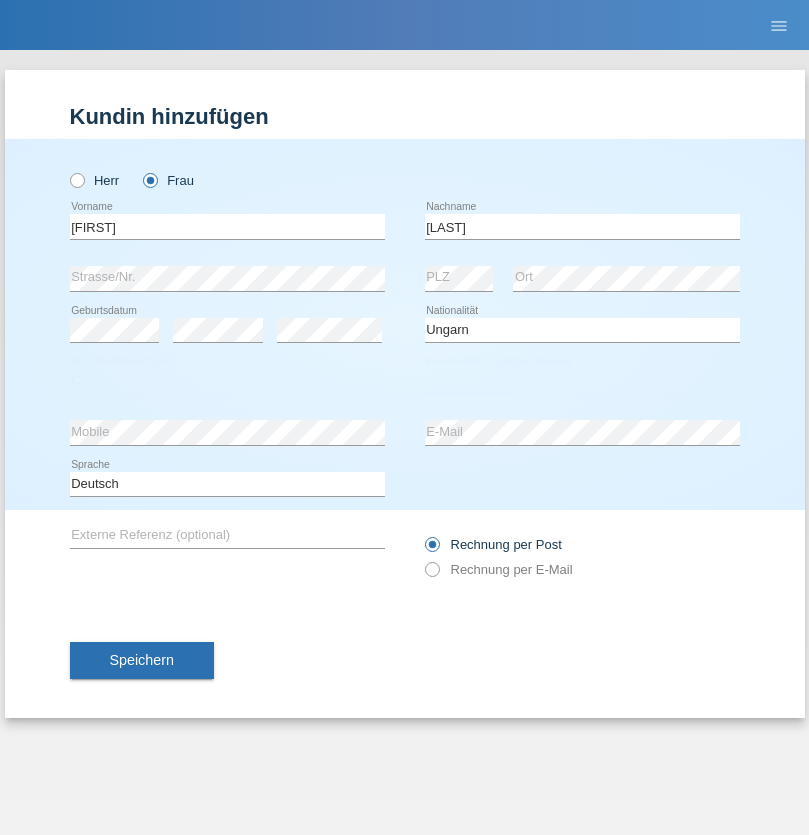 select on "13" 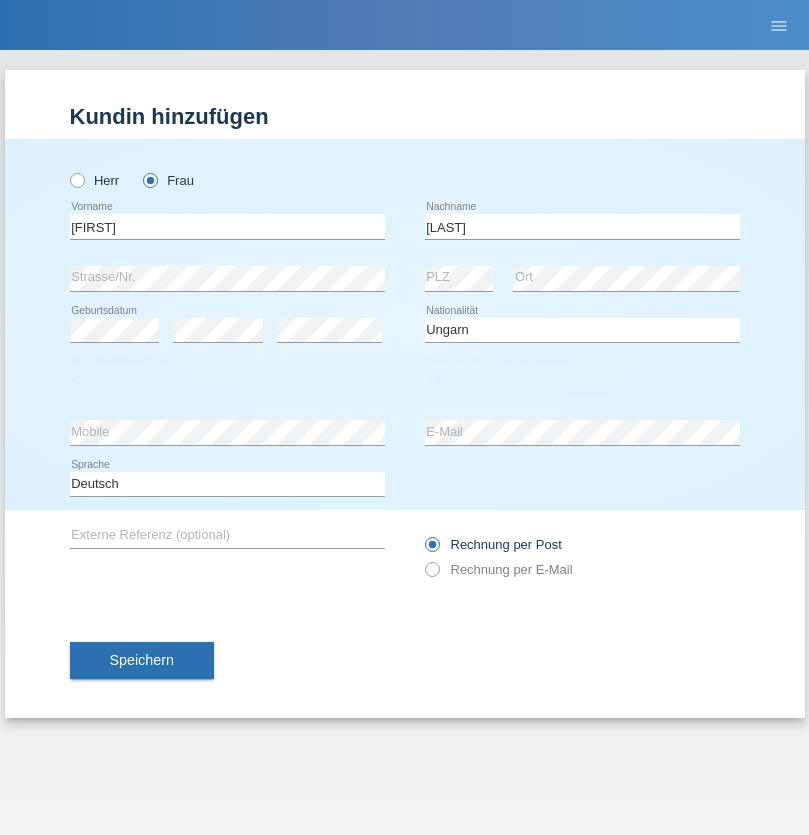 select on "12" 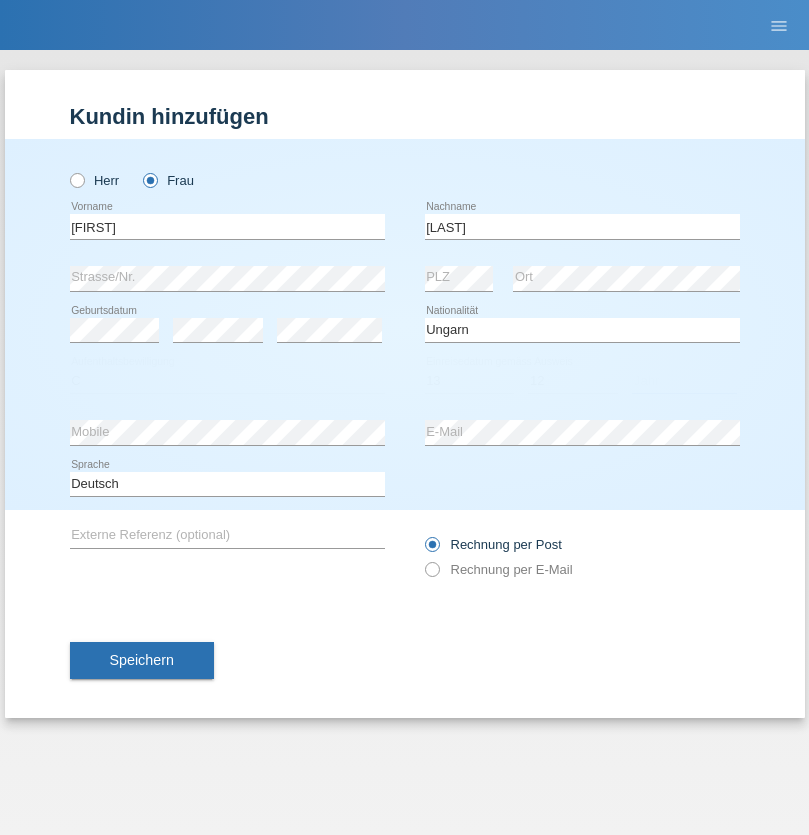 select on "2021" 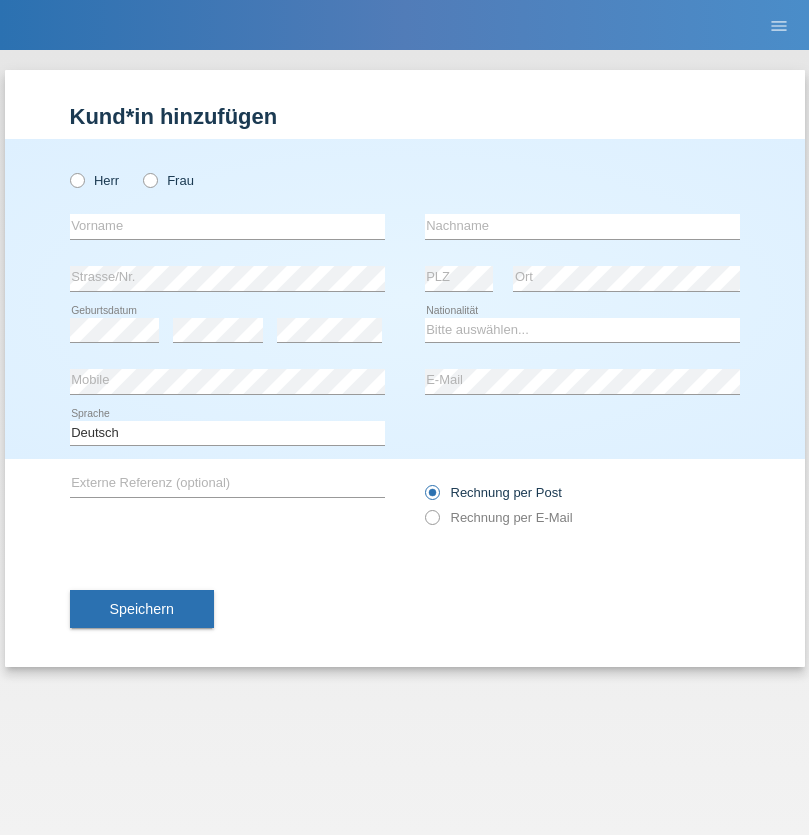 scroll, scrollTop: 0, scrollLeft: 0, axis: both 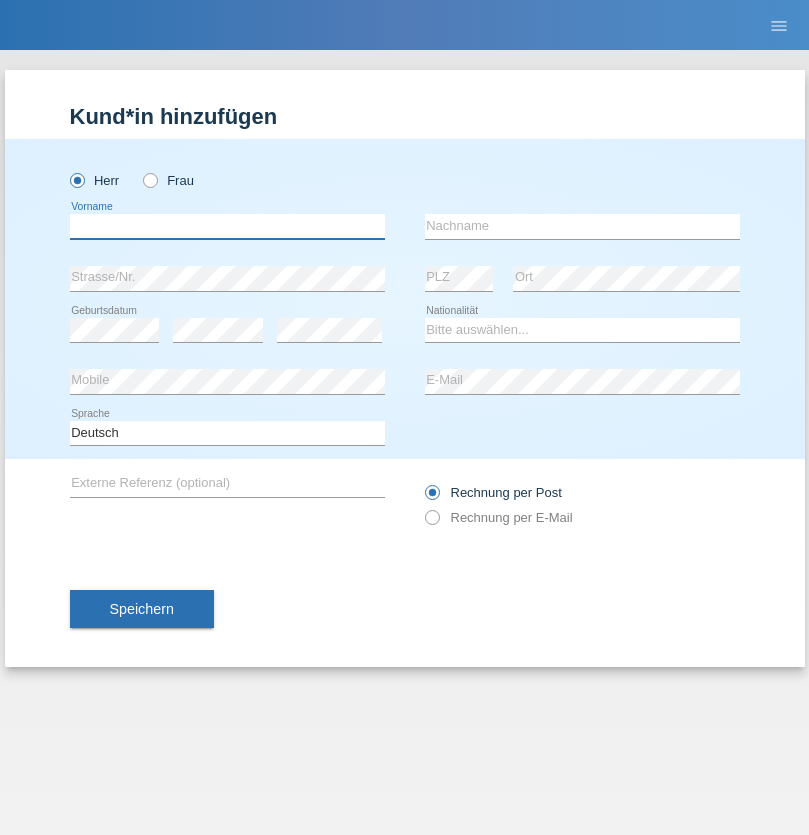 click at bounding box center [227, 226] 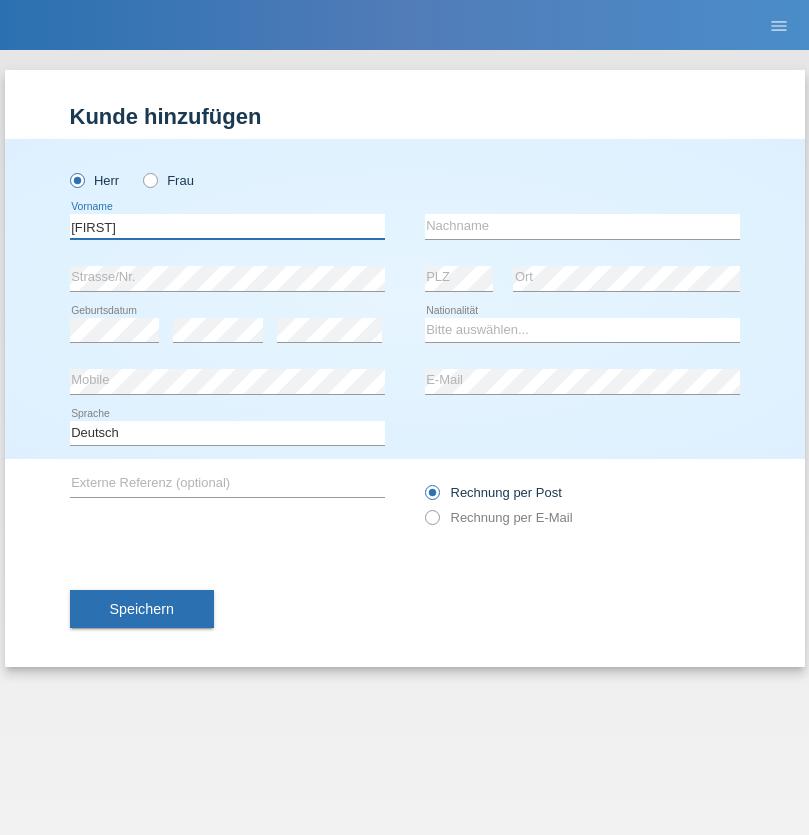 type on "[FIRST]" 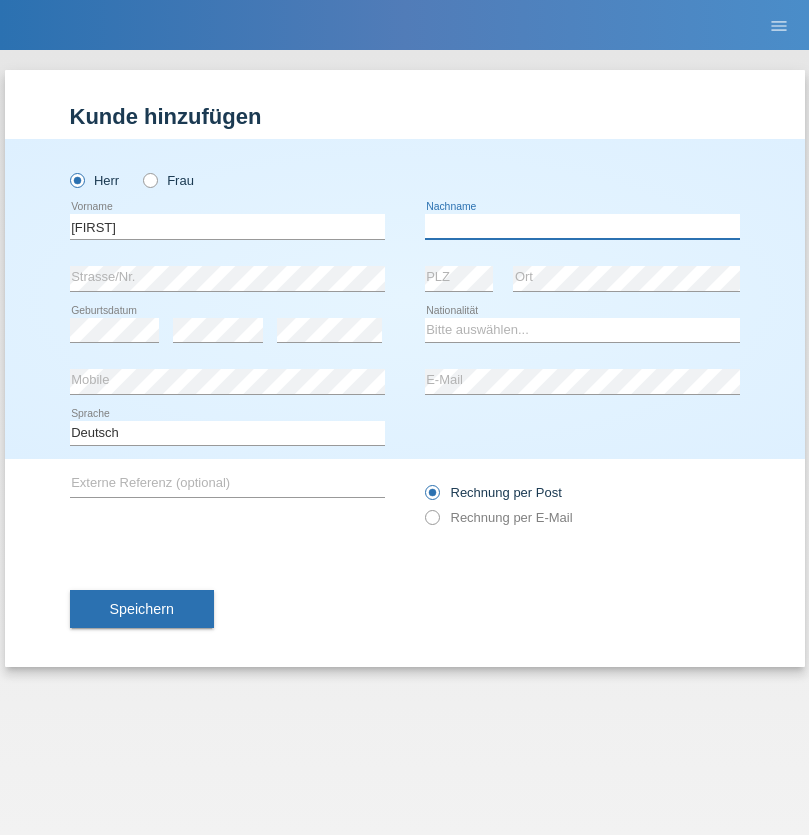 click at bounding box center [582, 226] 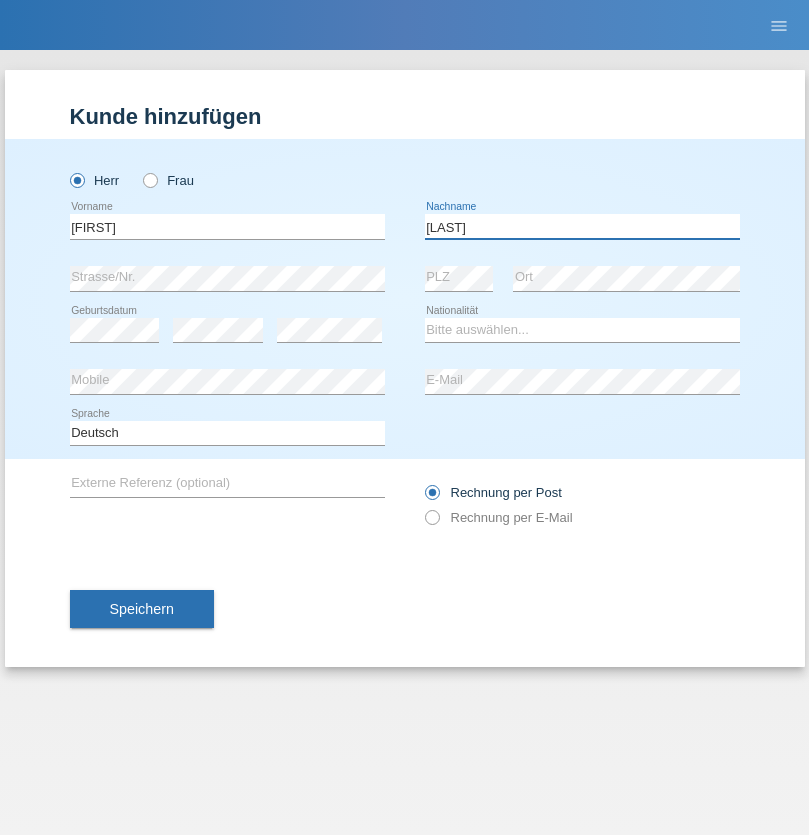 type on "[LAST]" 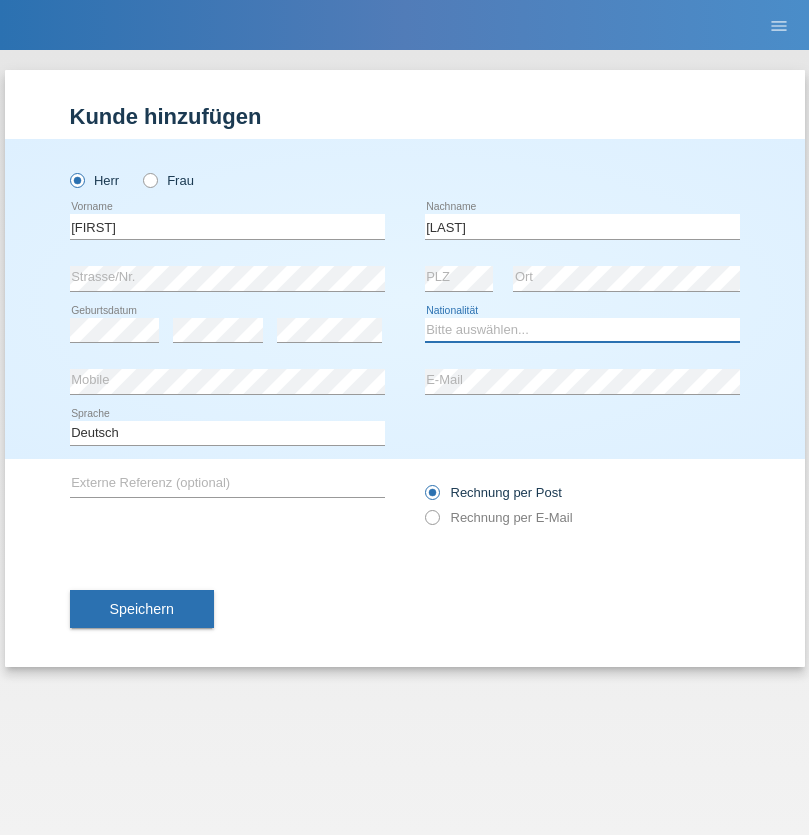 select on "PT" 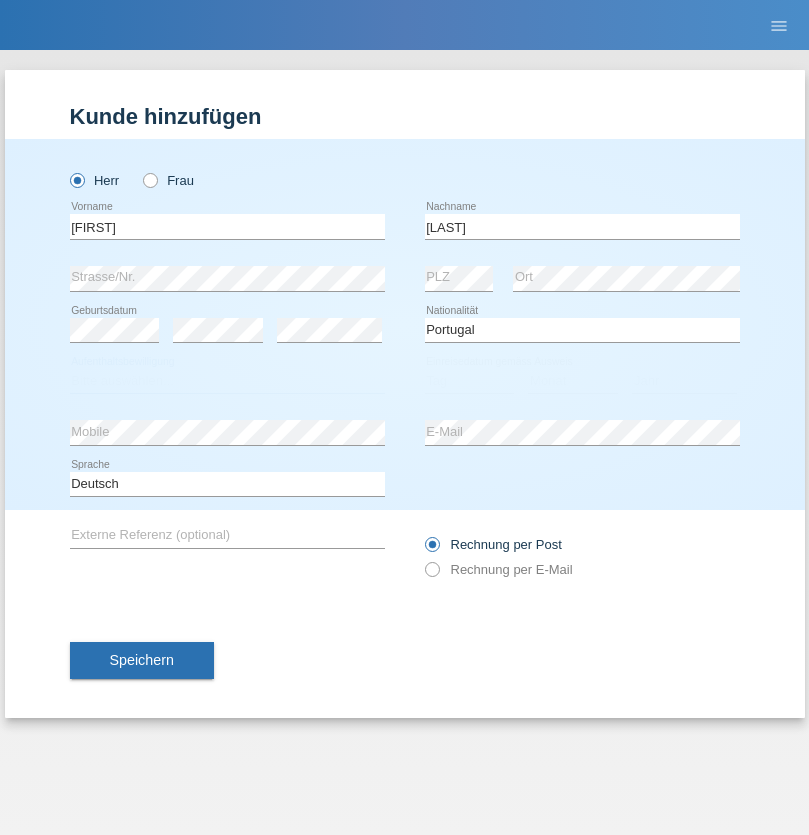 select on "C" 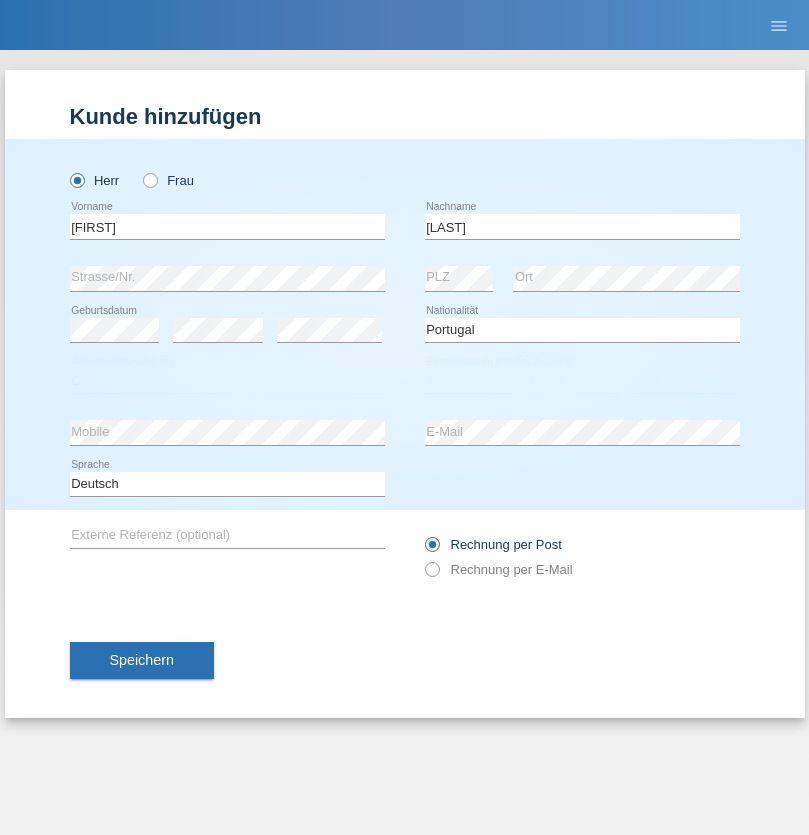 select on "04" 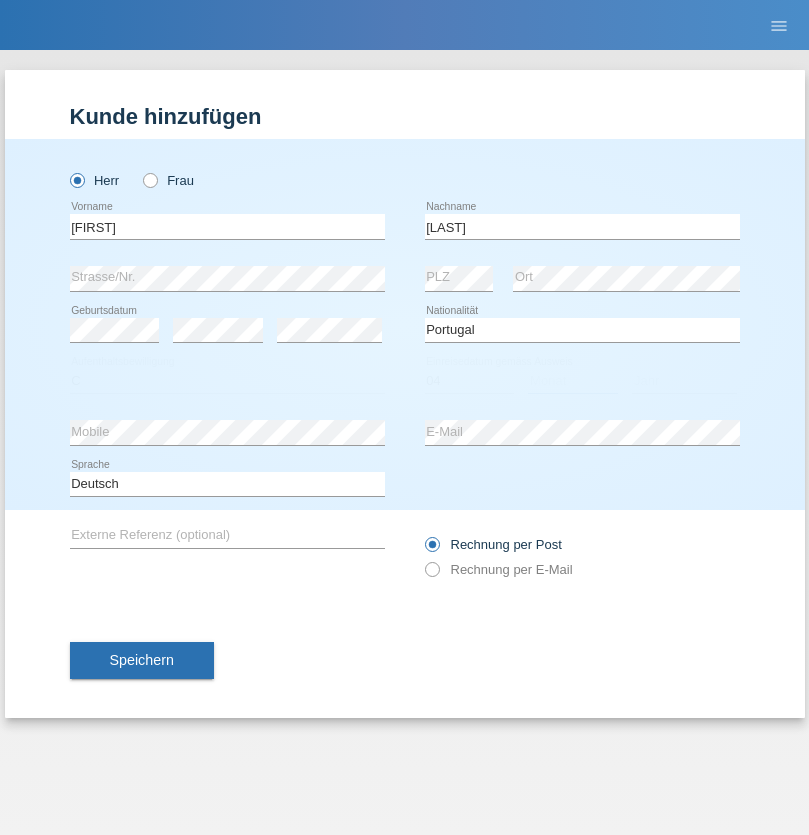 select on "09" 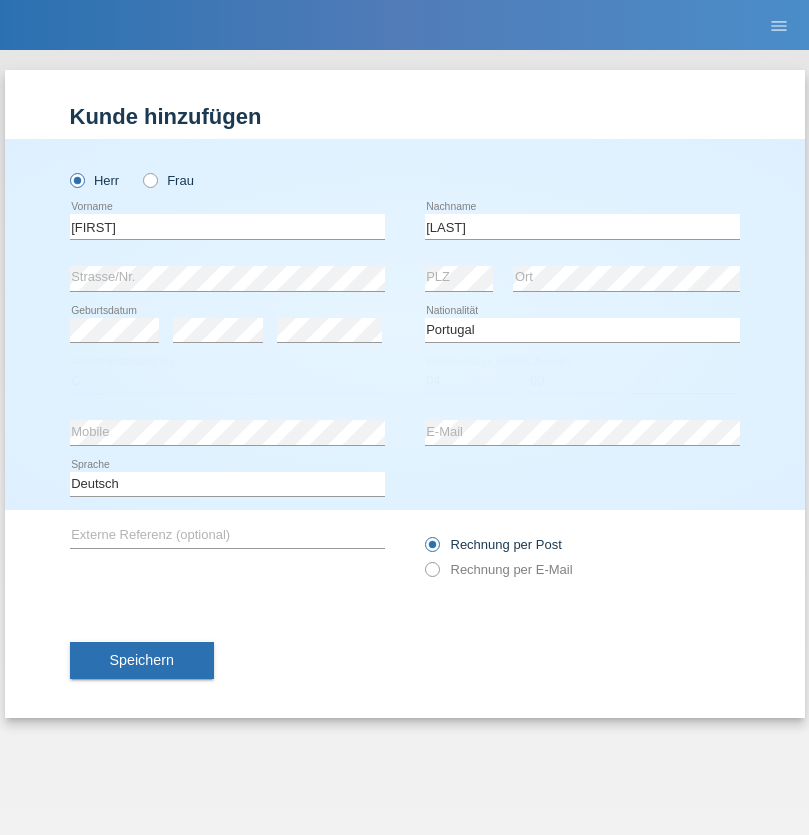 select on "2021" 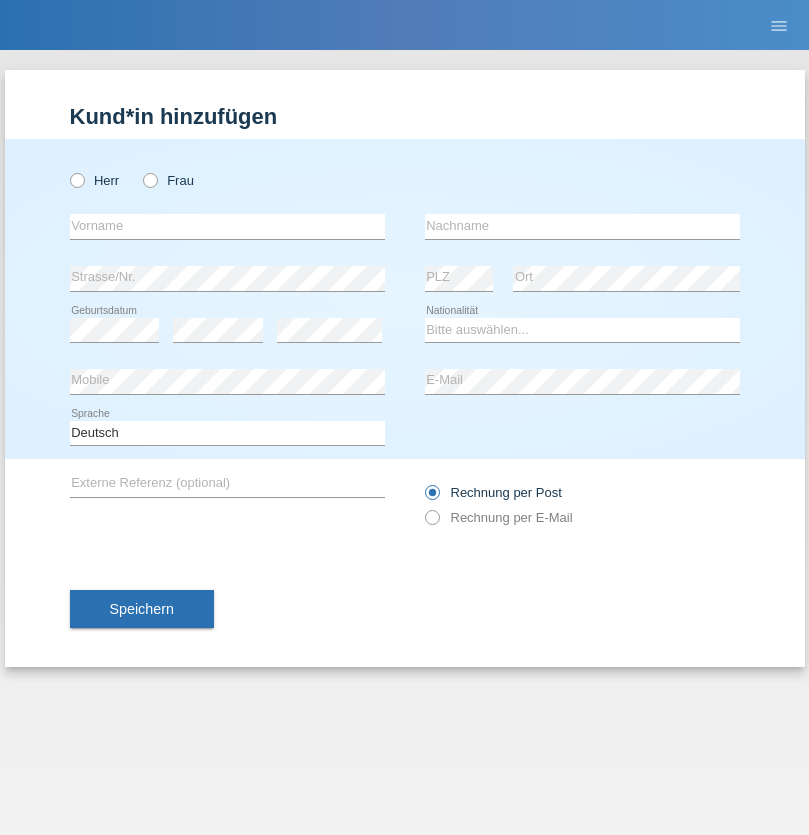 scroll, scrollTop: 0, scrollLeft: 0, axis: both 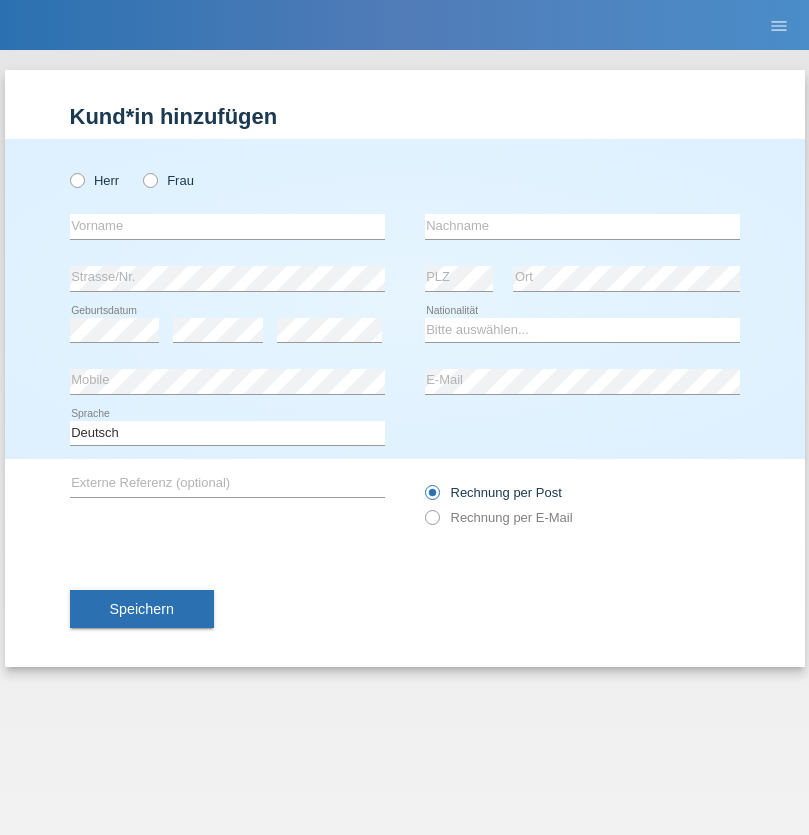 radio on "true" 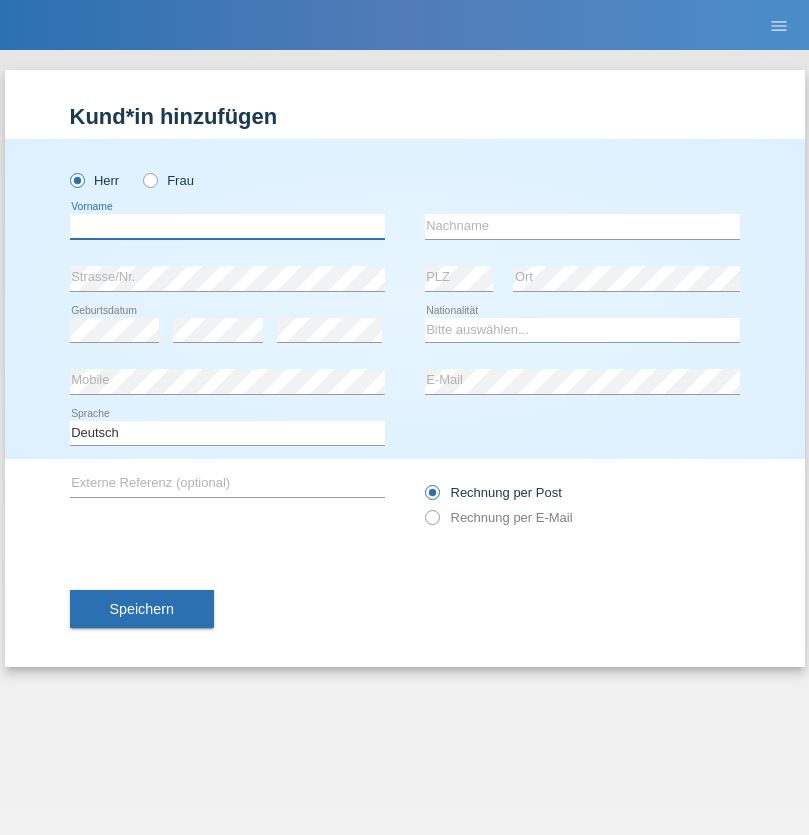 click at bounding box center (227, 226) 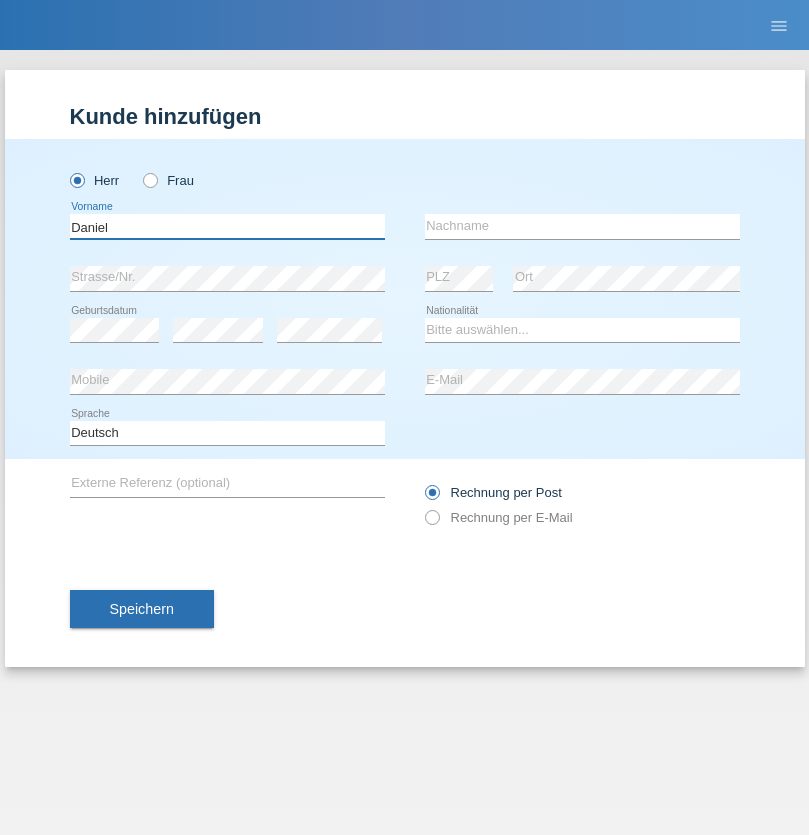 type on "Daniel" 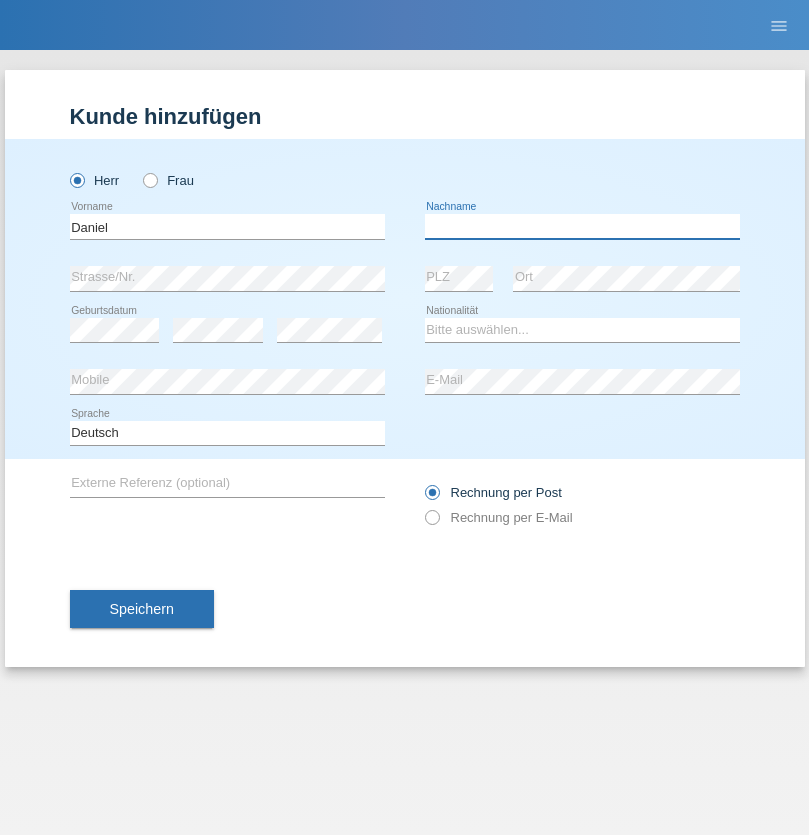 click at bounding box center [582, 226] 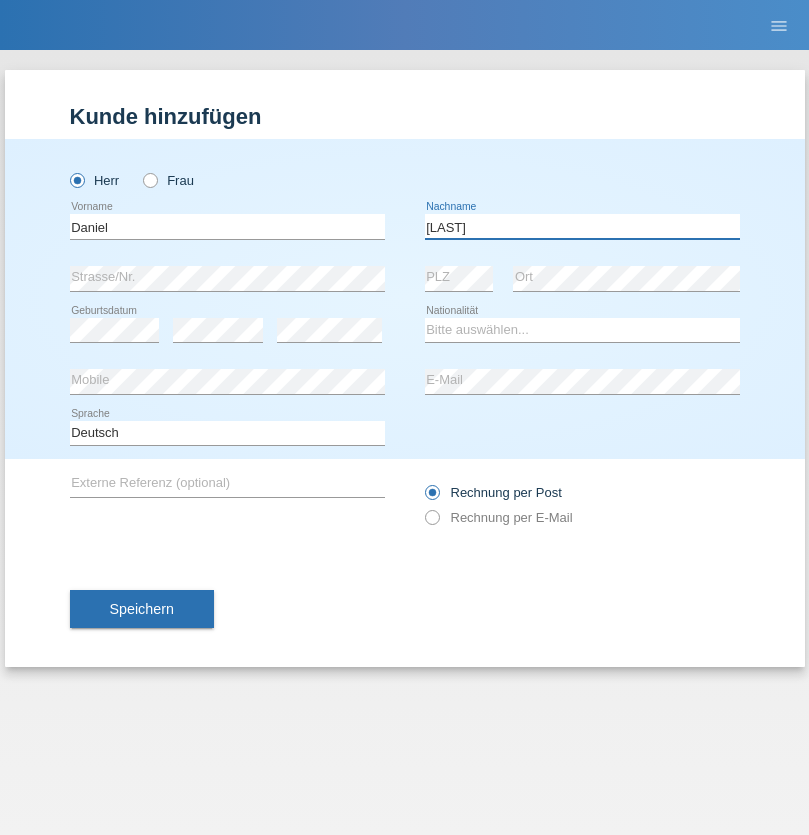 type on "Falk" 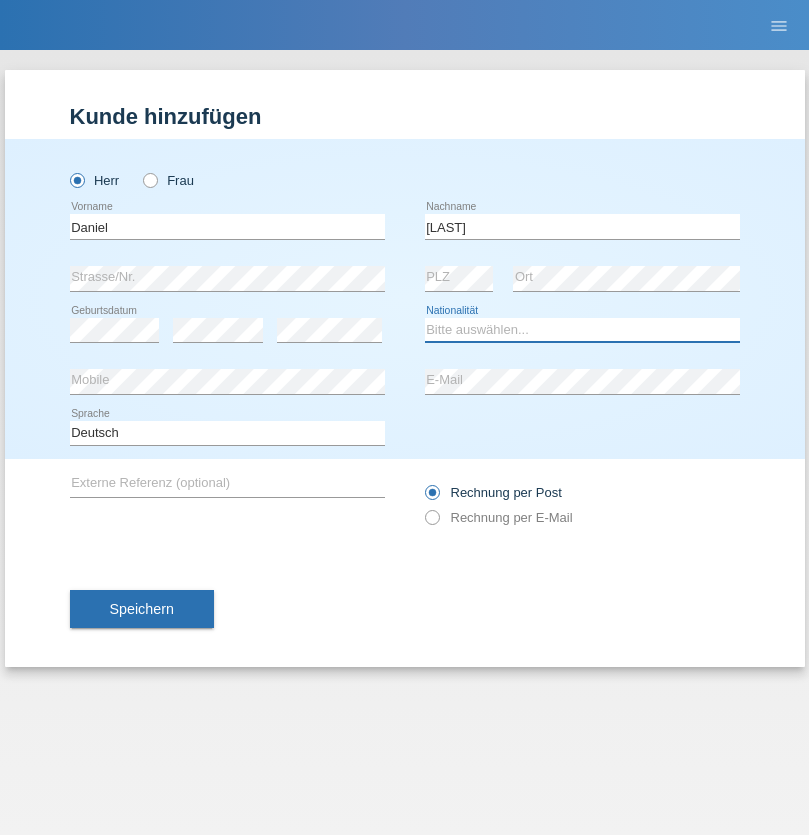 select on "CH" 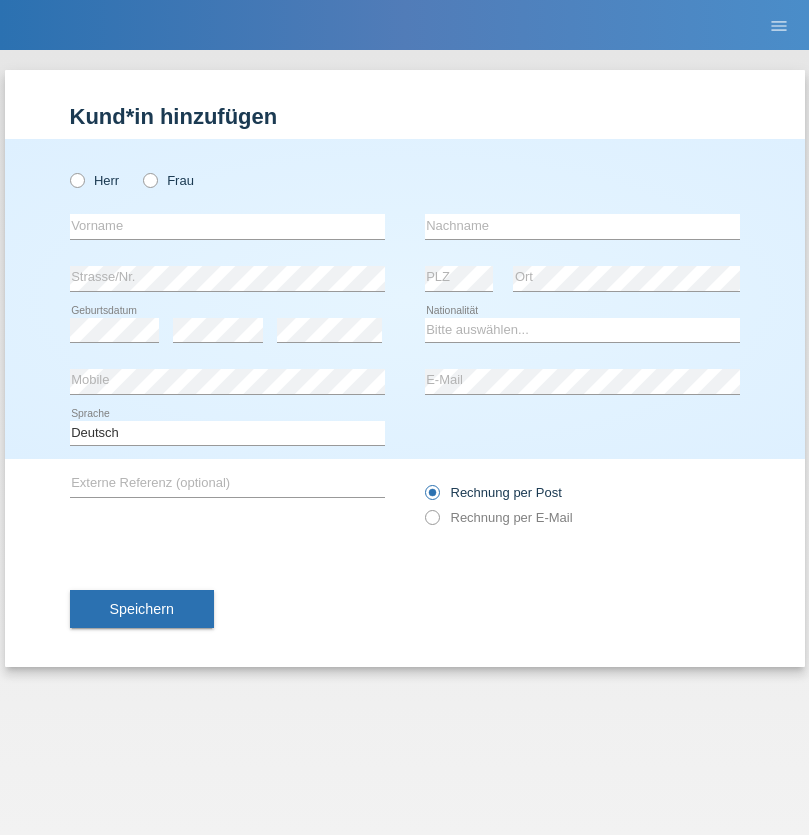 scroll, scrollTop: 0, scrollLeft: 0, axis: both 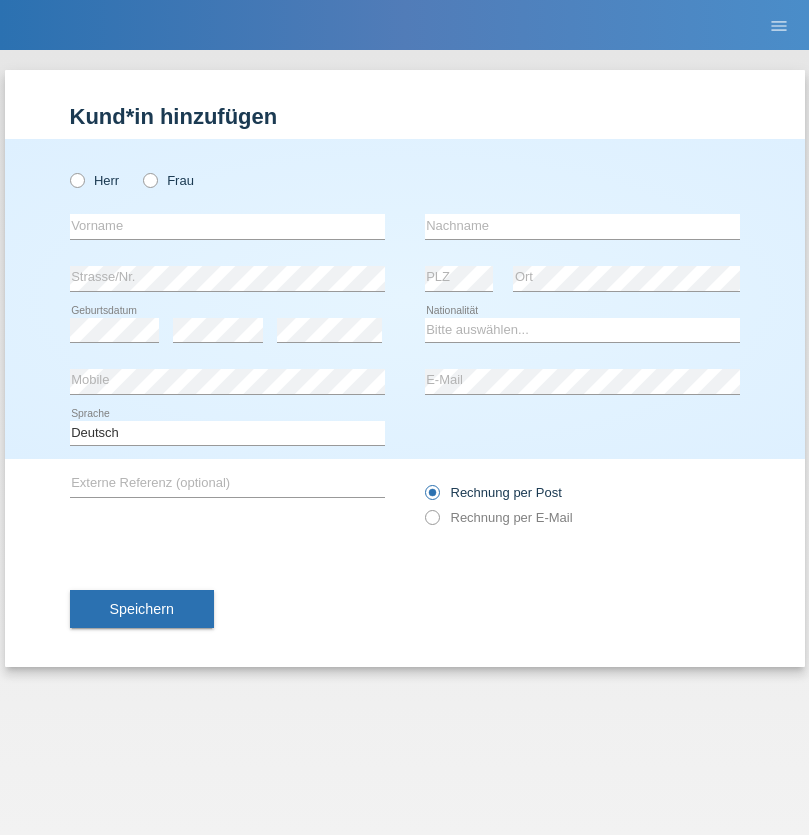 radio on "true" 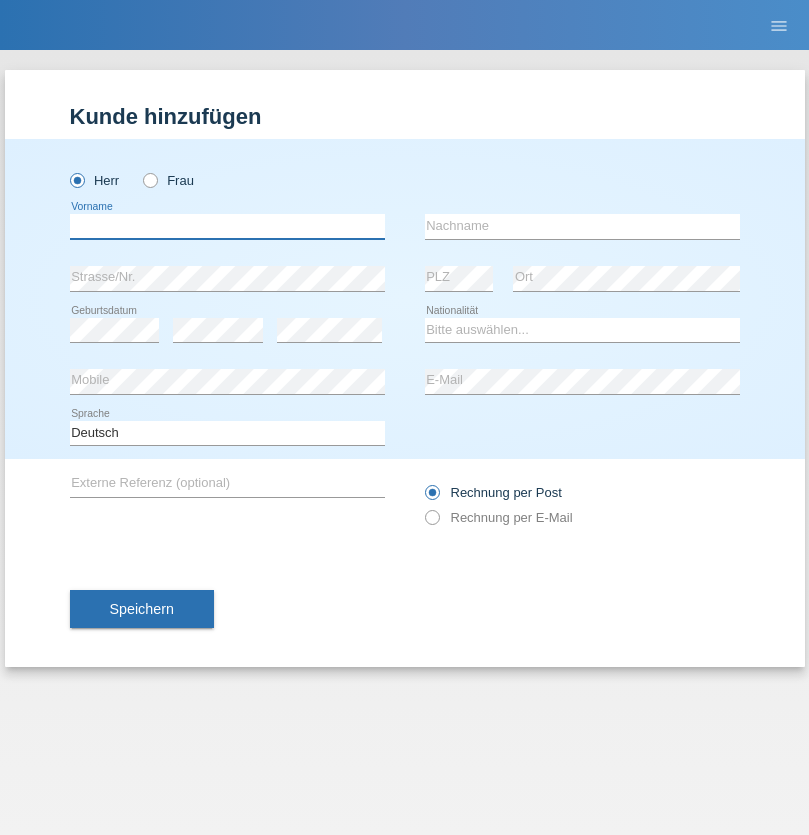 click at bounding box center [227, 226] 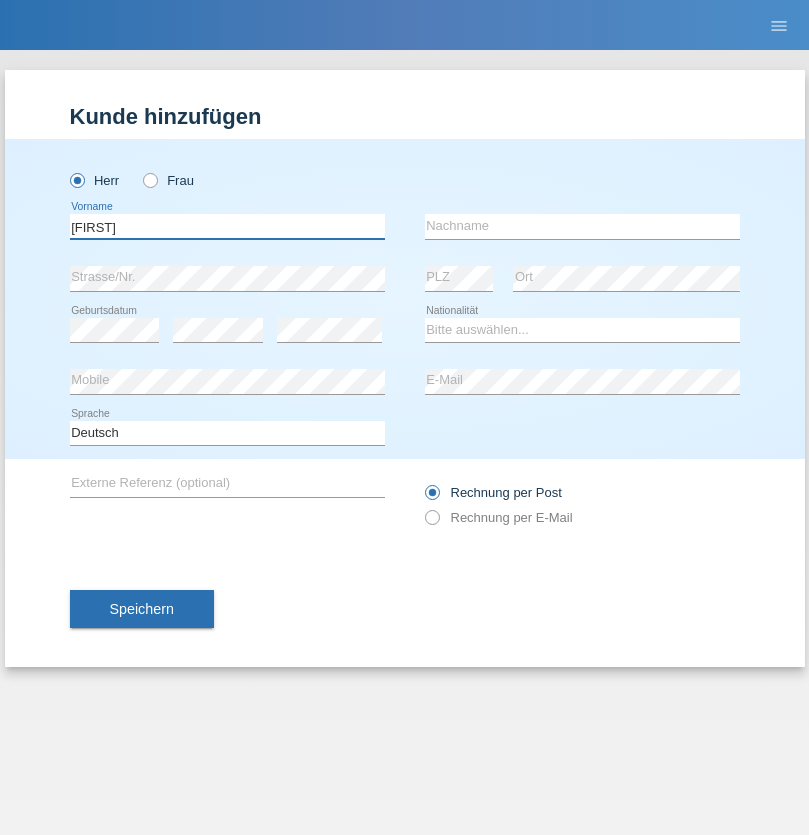 type on "[FIRST]" 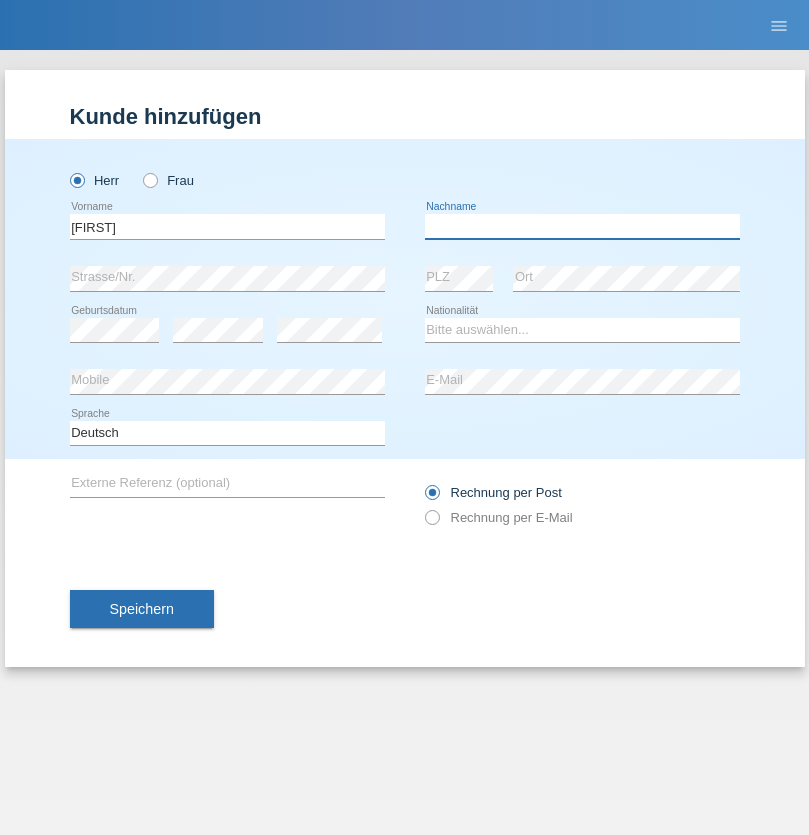 click at bounding box center (582, 226) 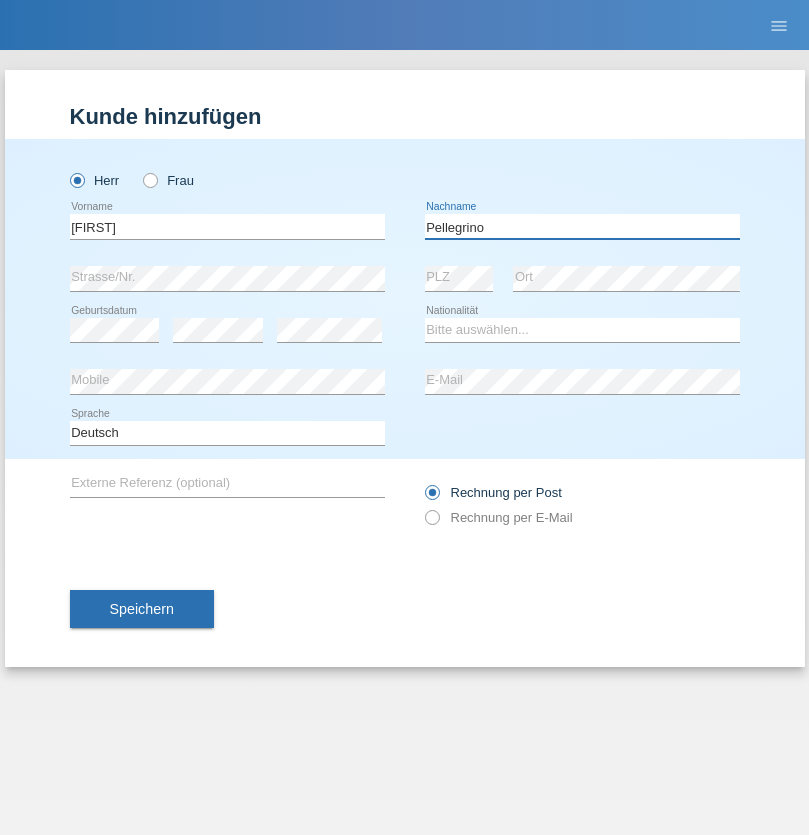 type on "Pellegrino" 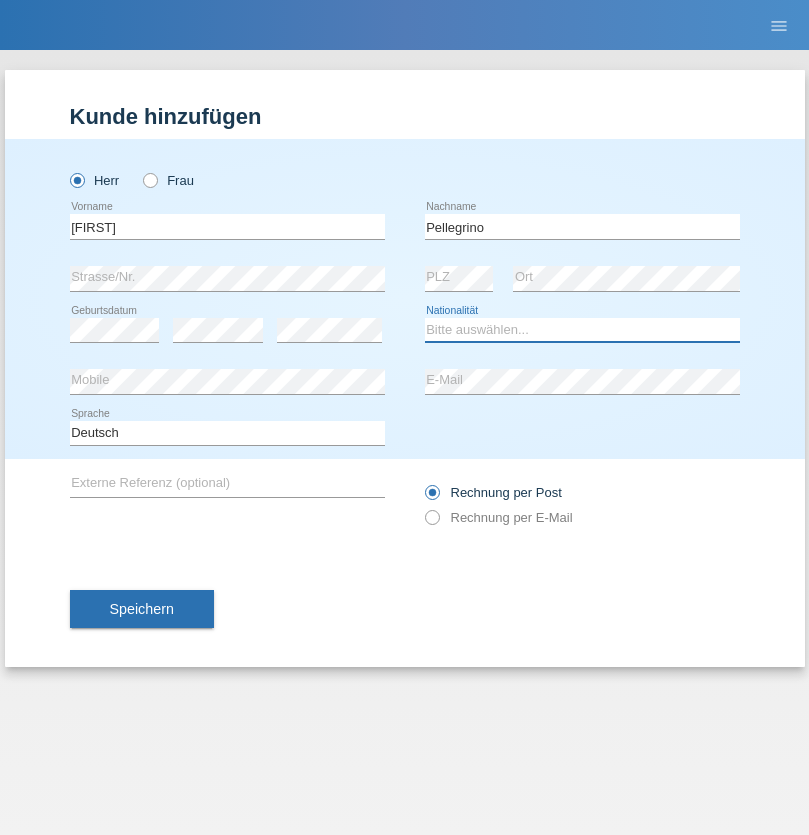 select on "IT" 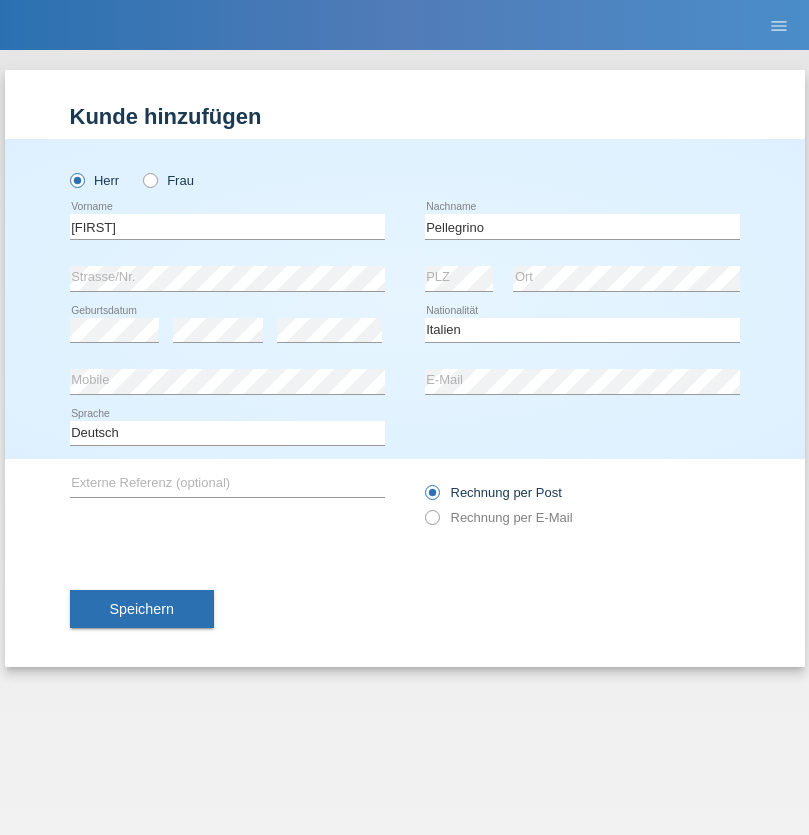 select on "C" 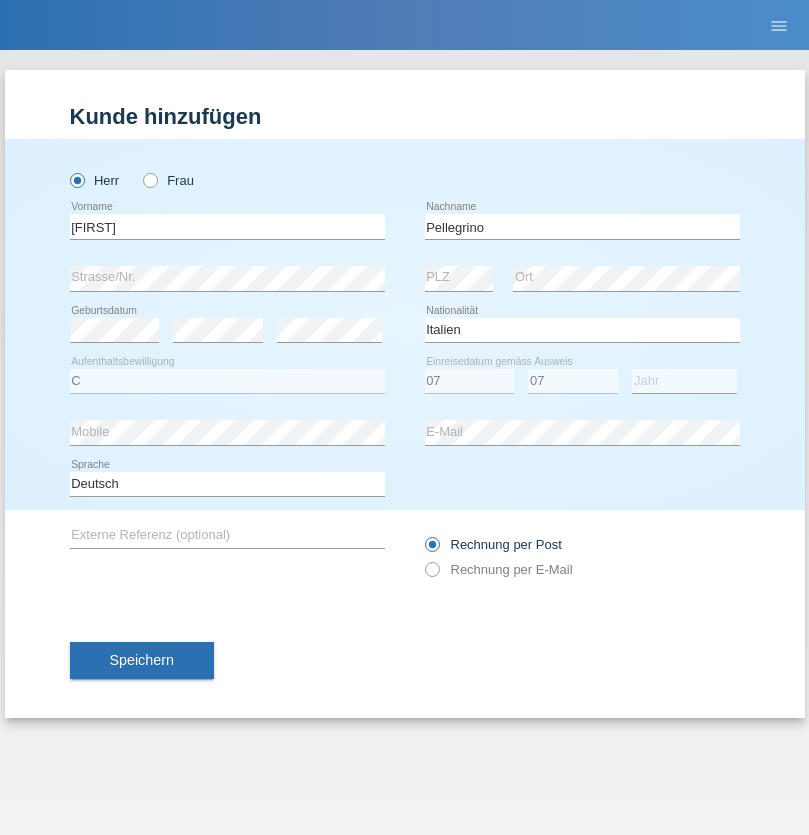select on "2021" 